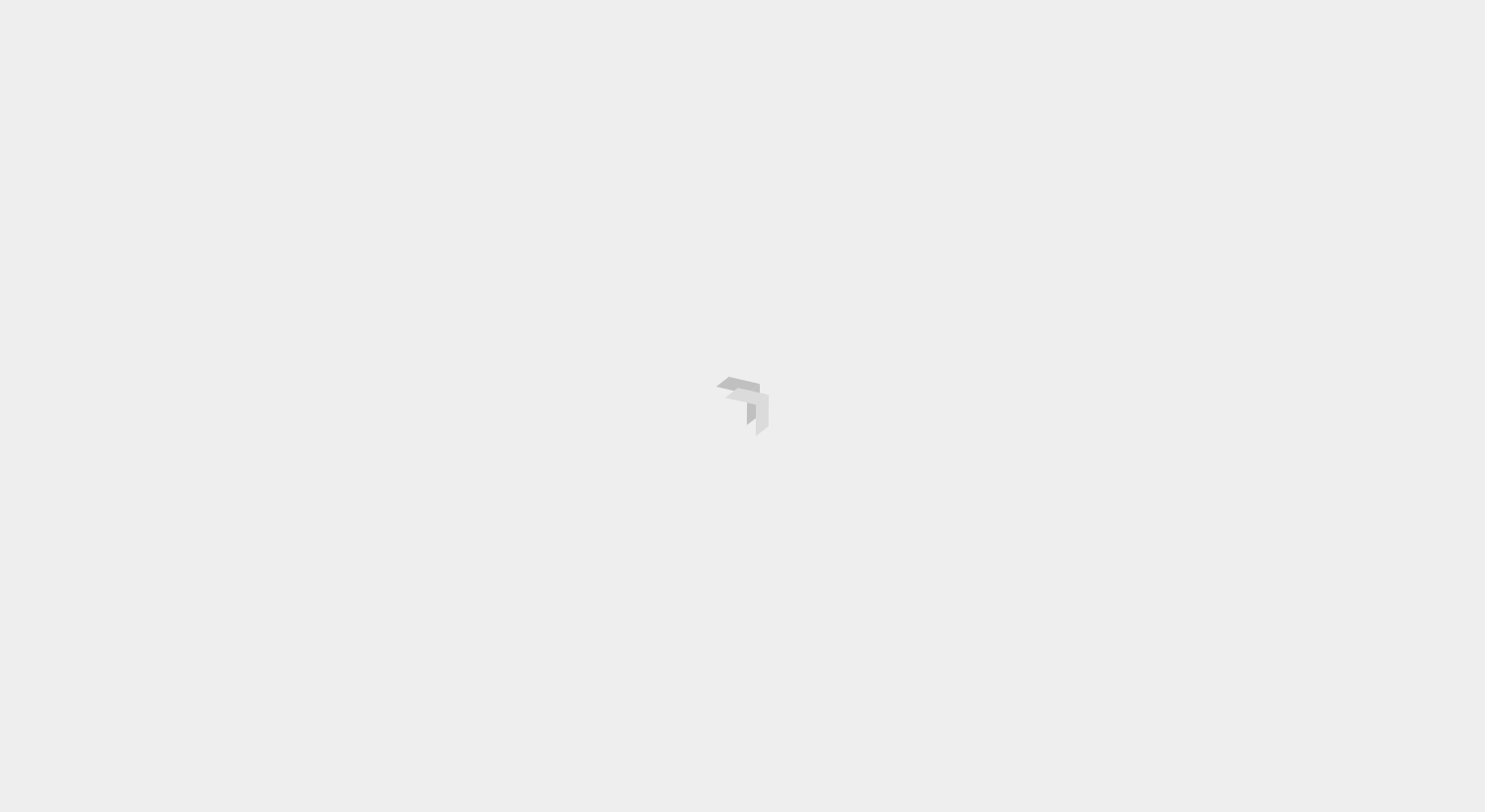 scroll, scrollTop: 0, scrollLeft: 0, axis: both 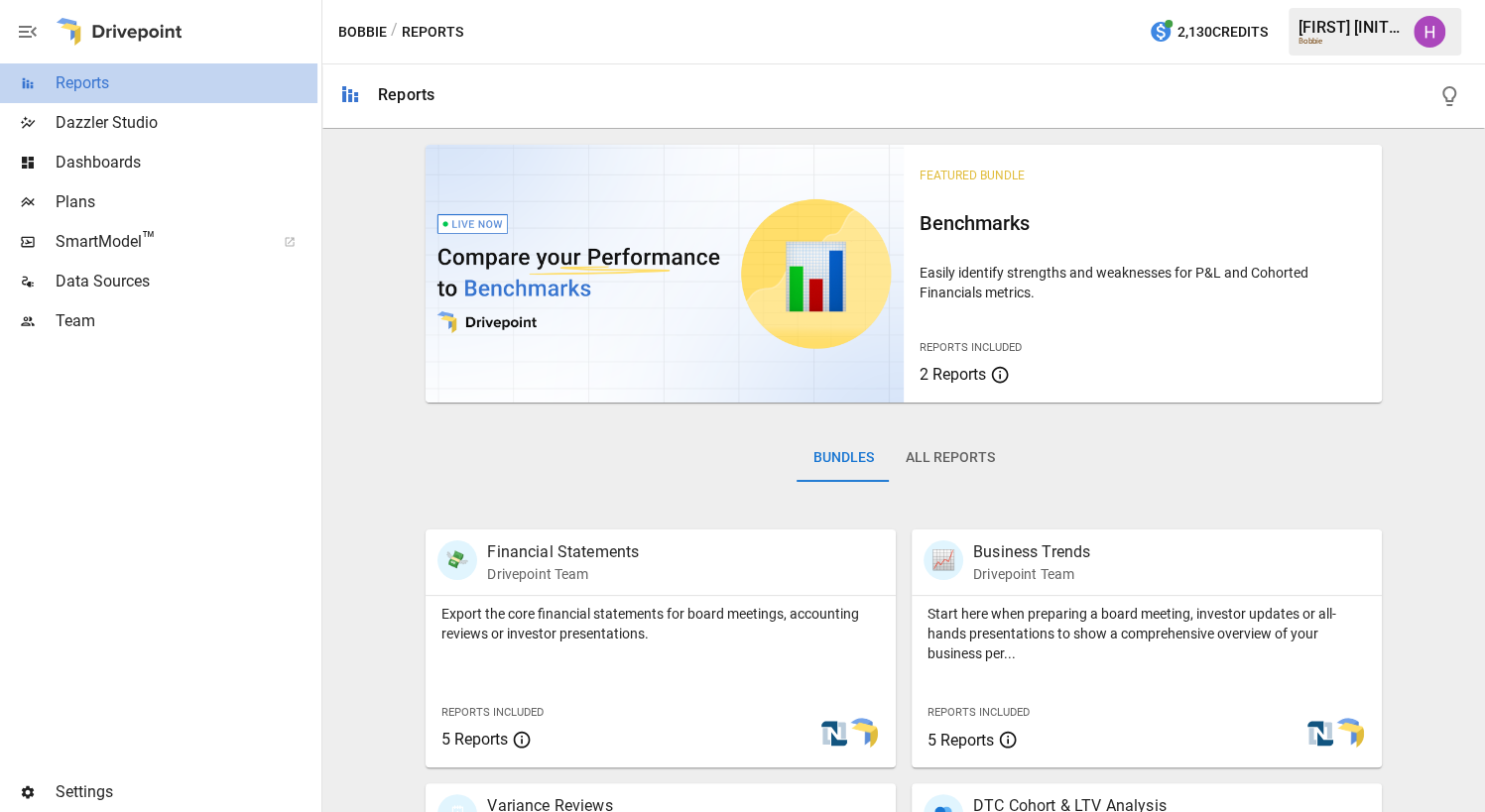 click on "Reports" at bounding box center [186, 83] 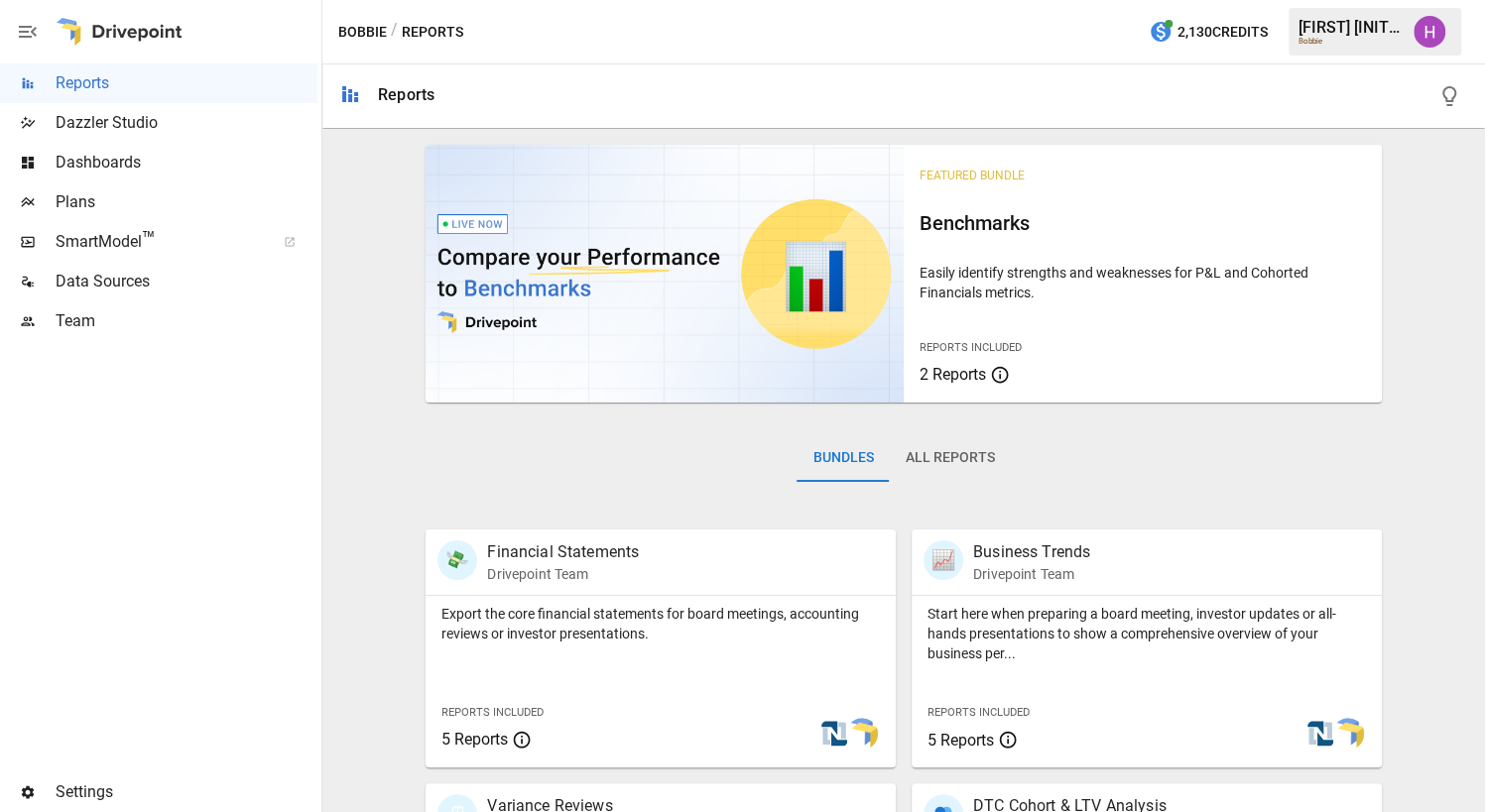 click on "All Reports" at bounding box center (949, 458) 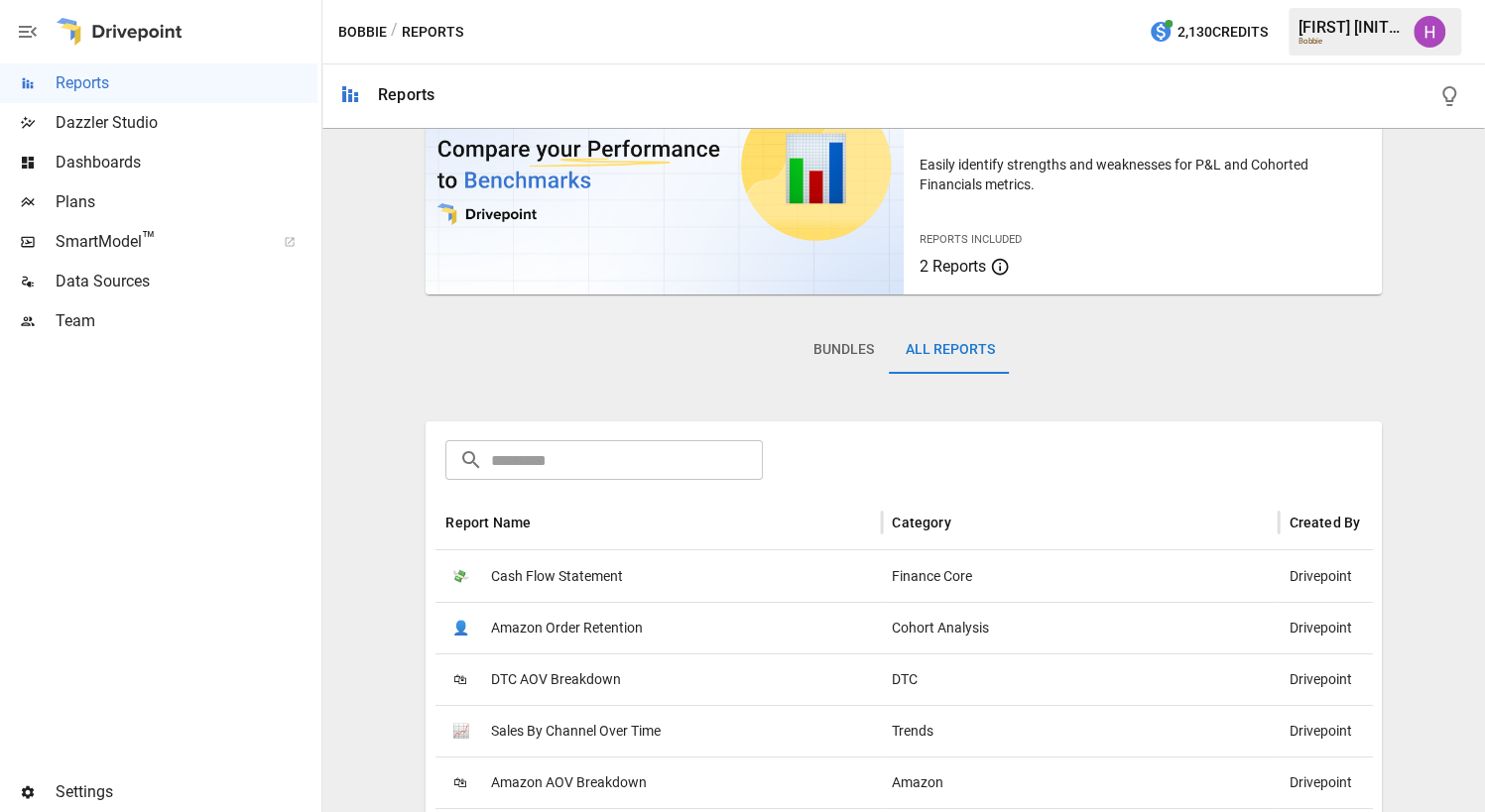scroll, scrollTop: 372, scrollLeft: 0, axis: vertical 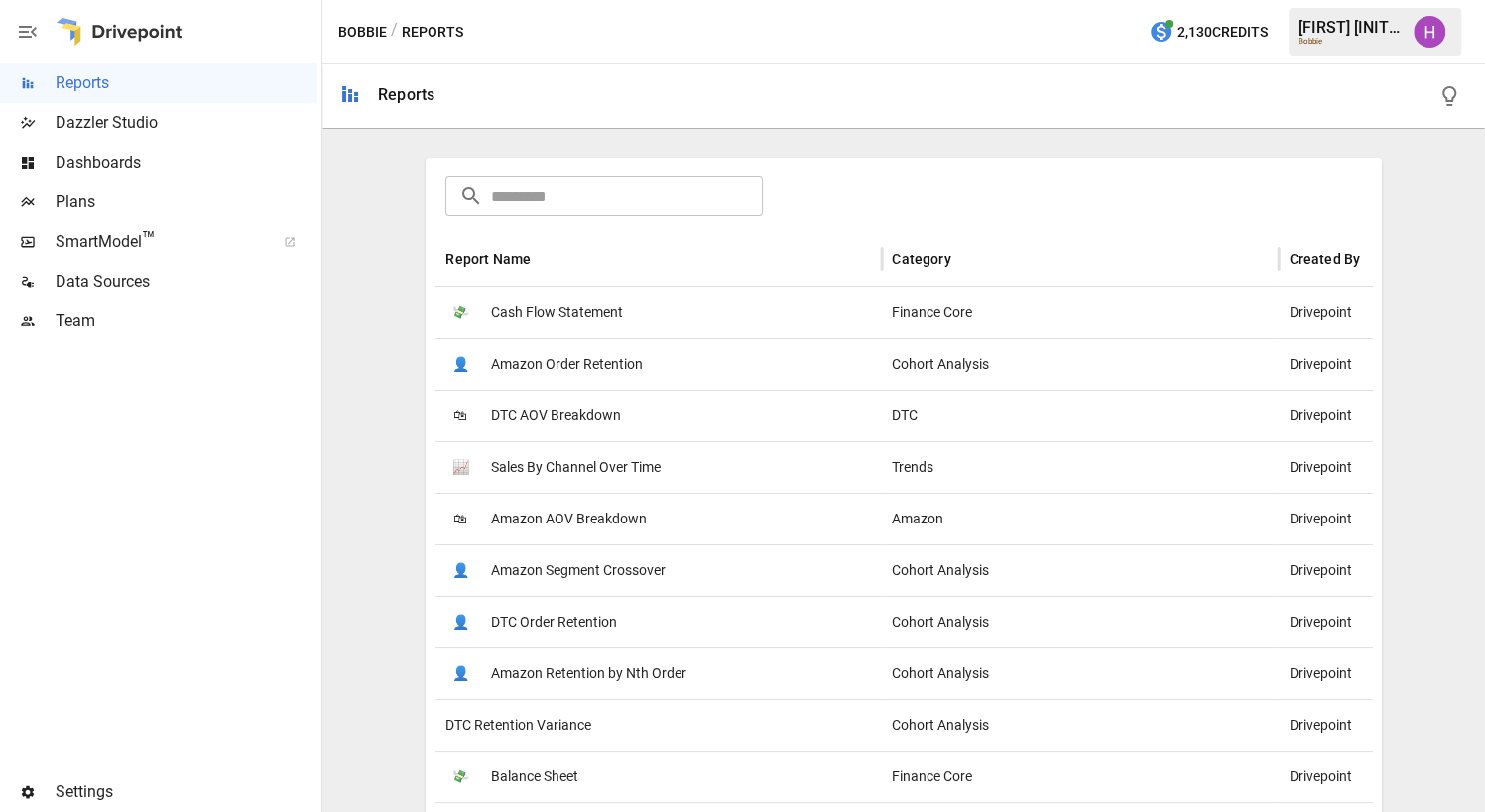 click at bounding box center (626, 196) 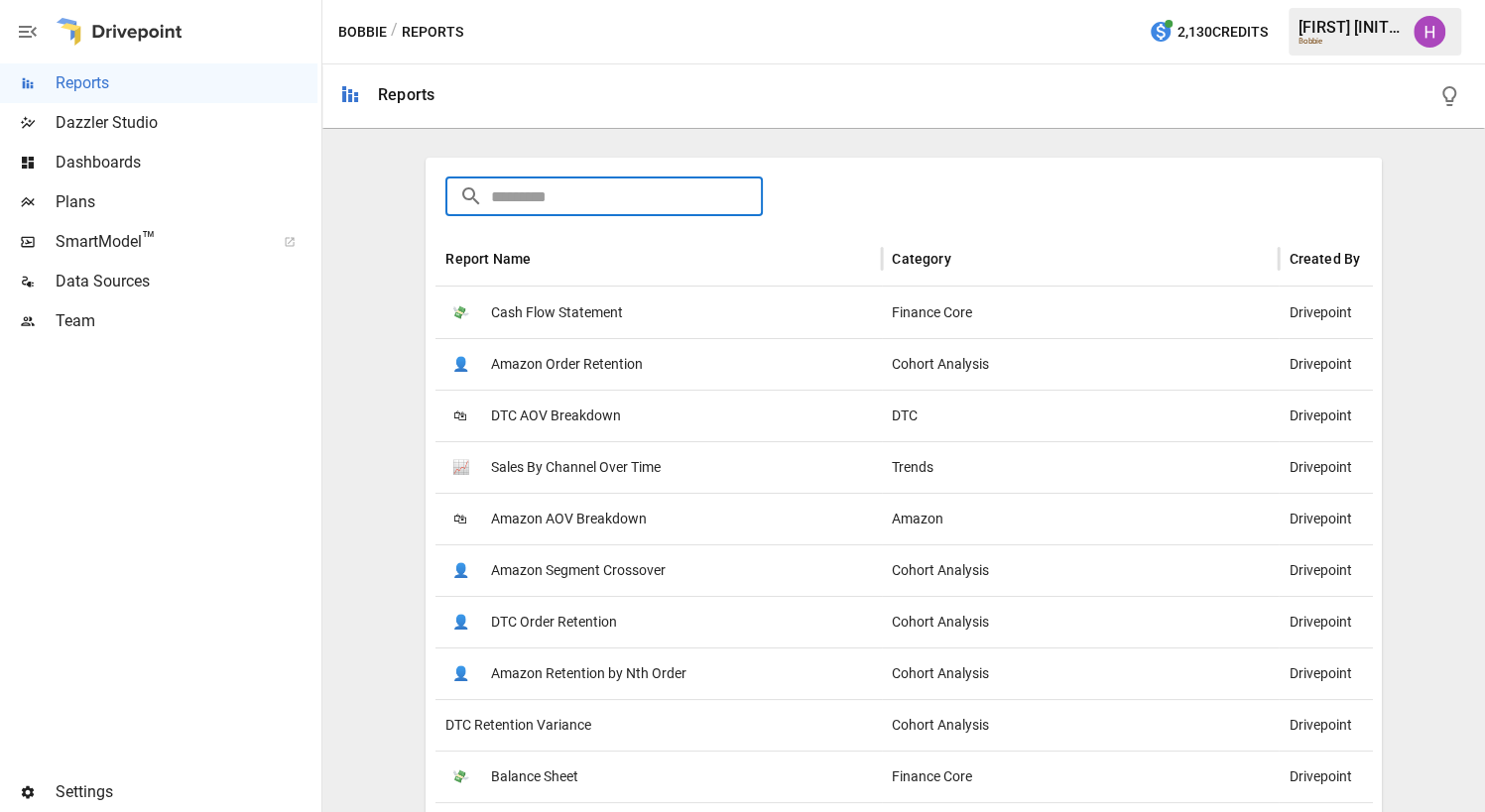 click at bounding box center (626, 196) 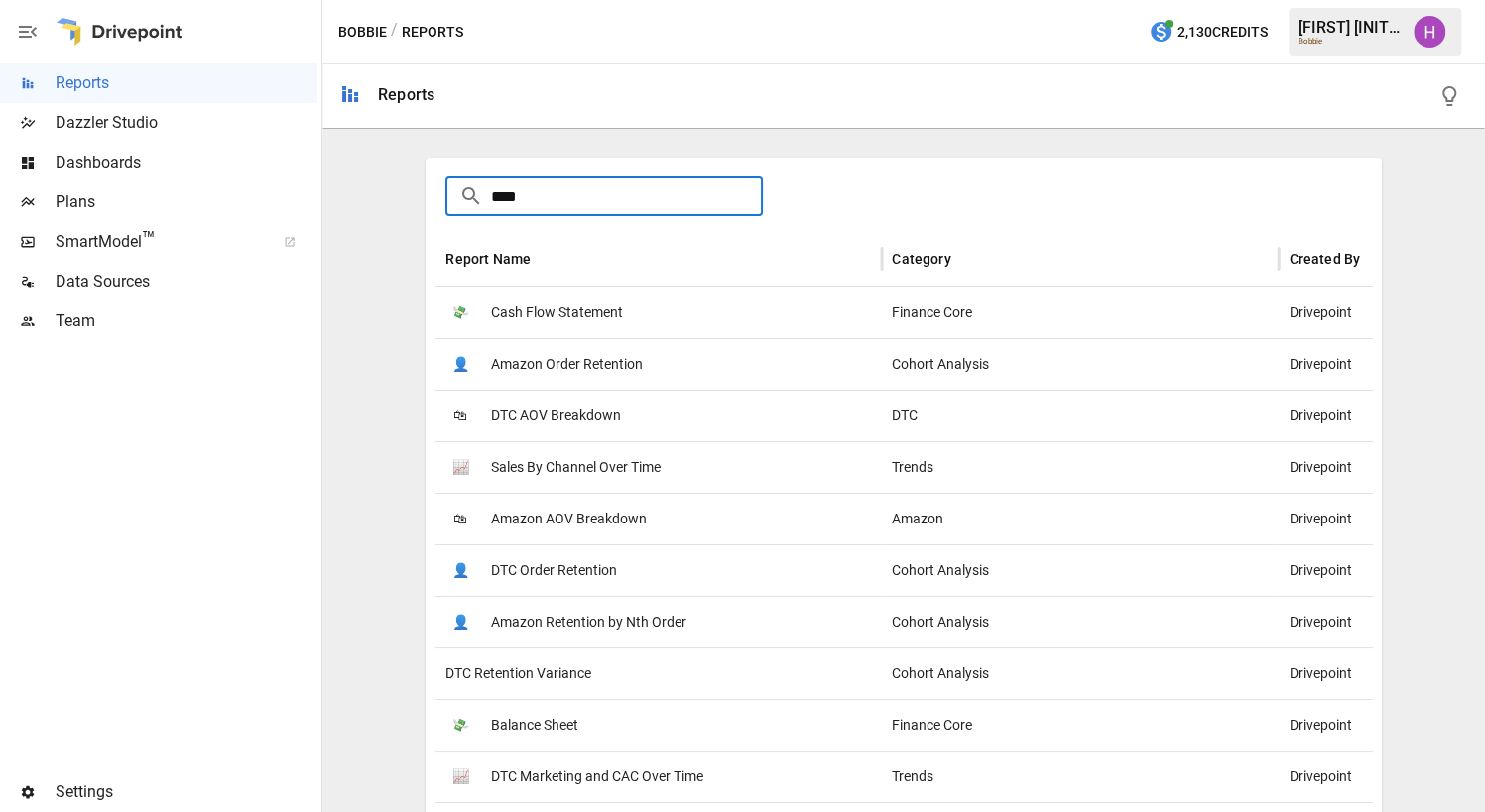scroll, scrollTop: 337, scrollLeft: 0, axis: vertical 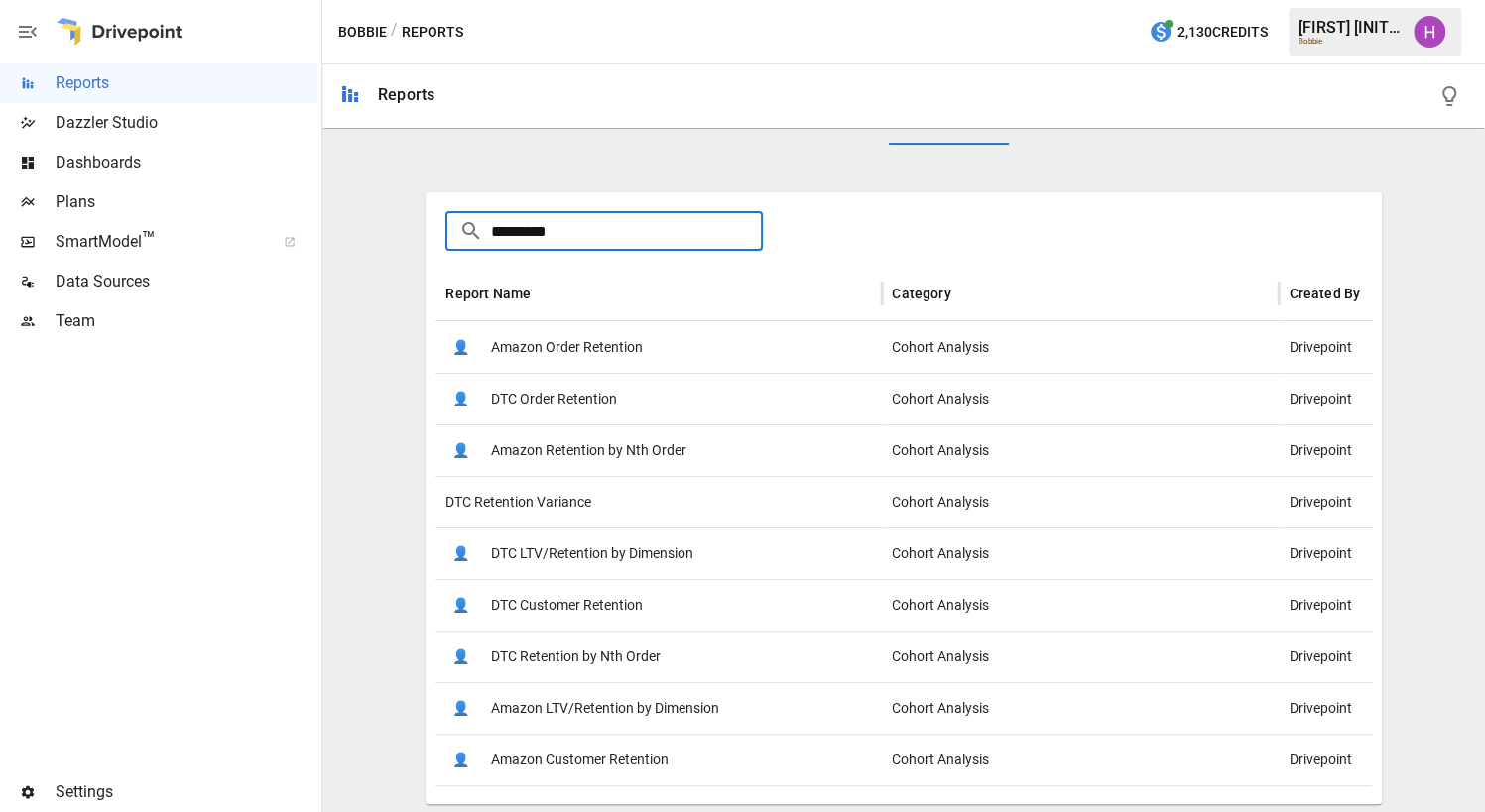 type on "*********" 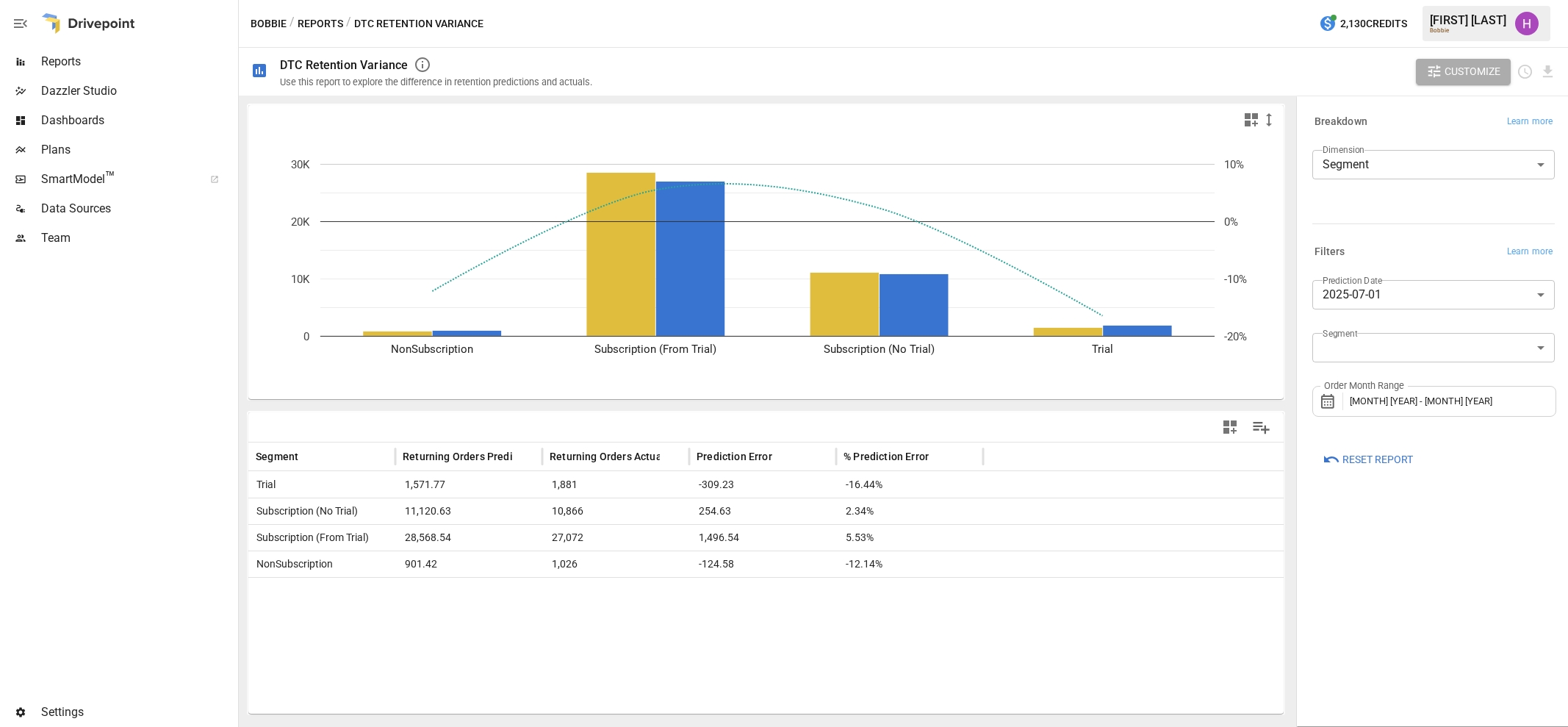 scroll, scrollTop: 0, scrollLeft: 0, axis: both 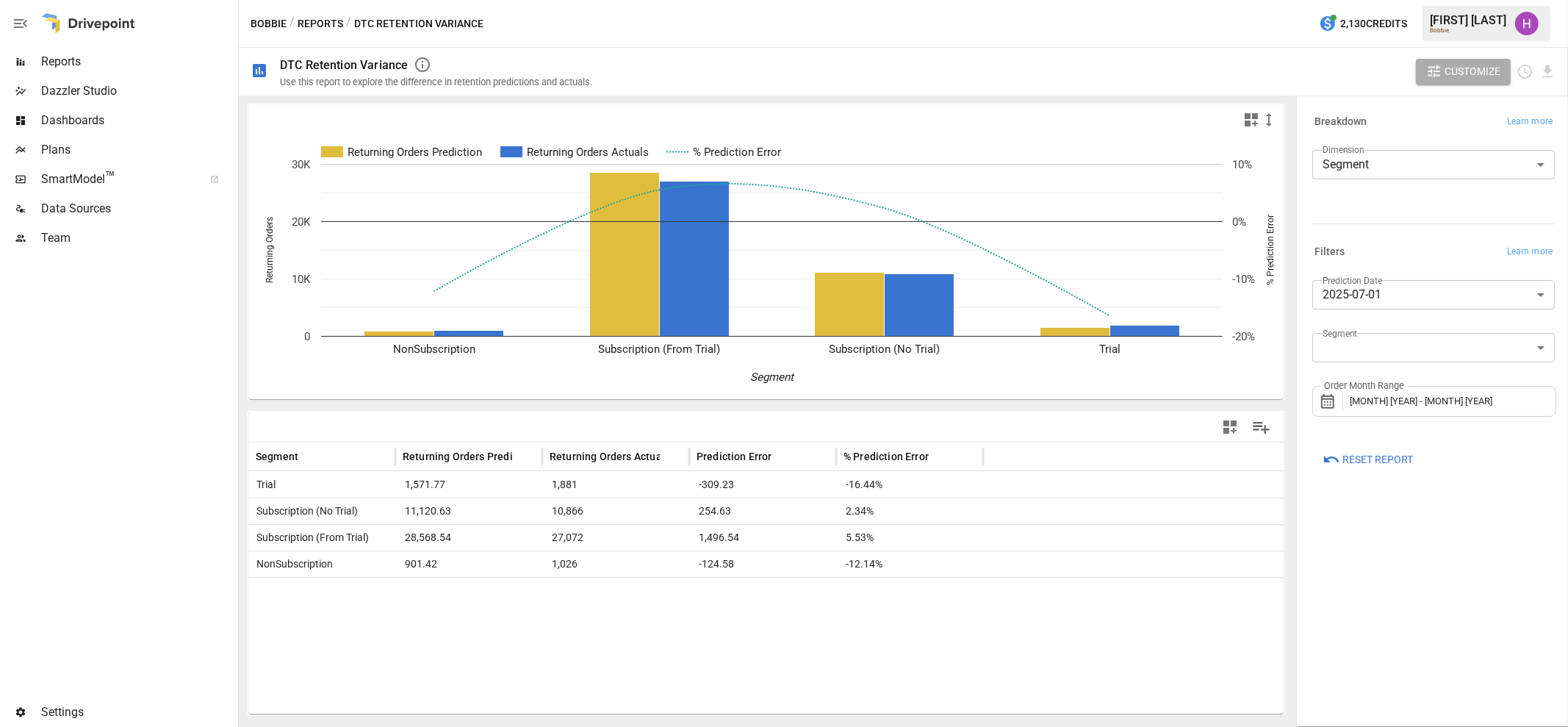 click on "Order Month Range [MONTH] [YEAR] - [MONTH] [YEAR]" at bounding box center [1434, 401] 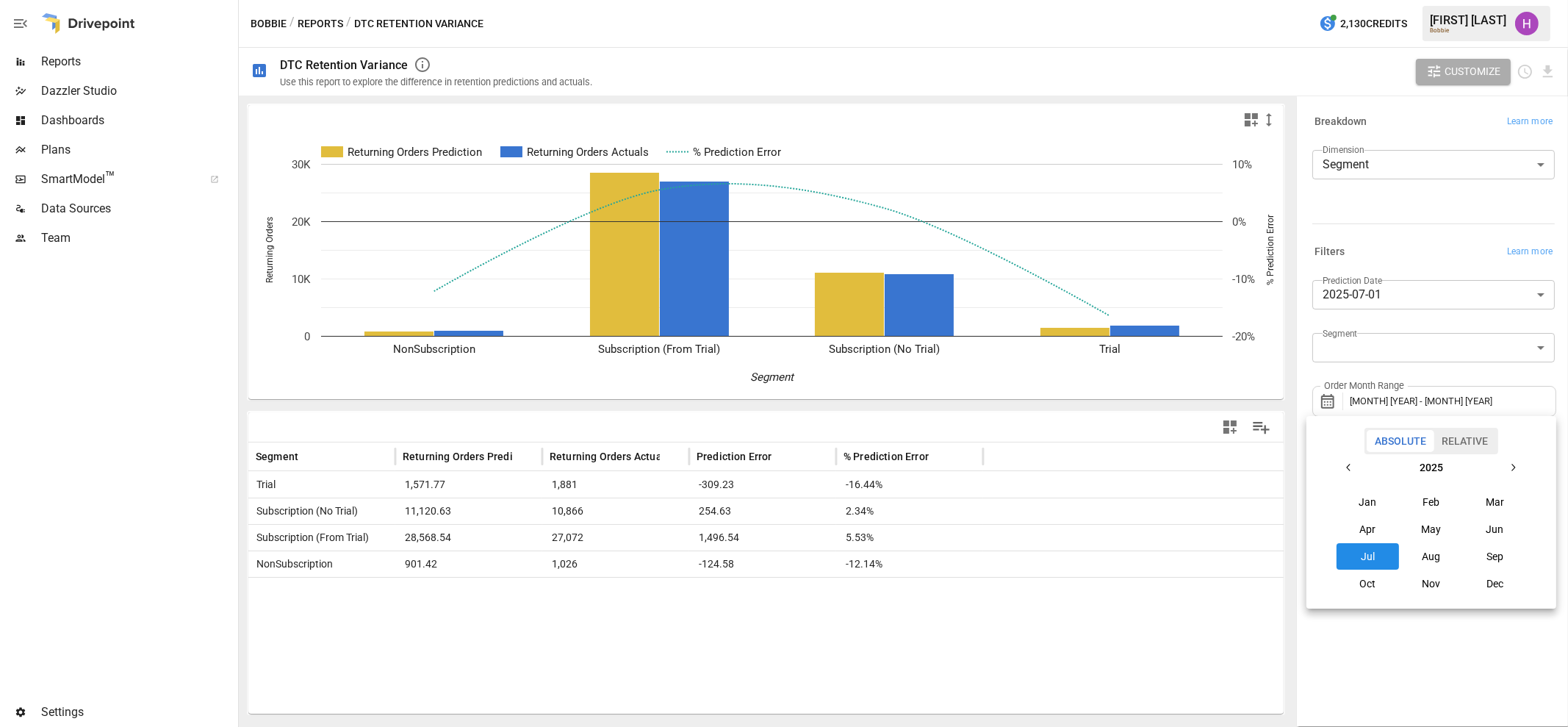 click on "Jun" at bounding box center [1495, 529] 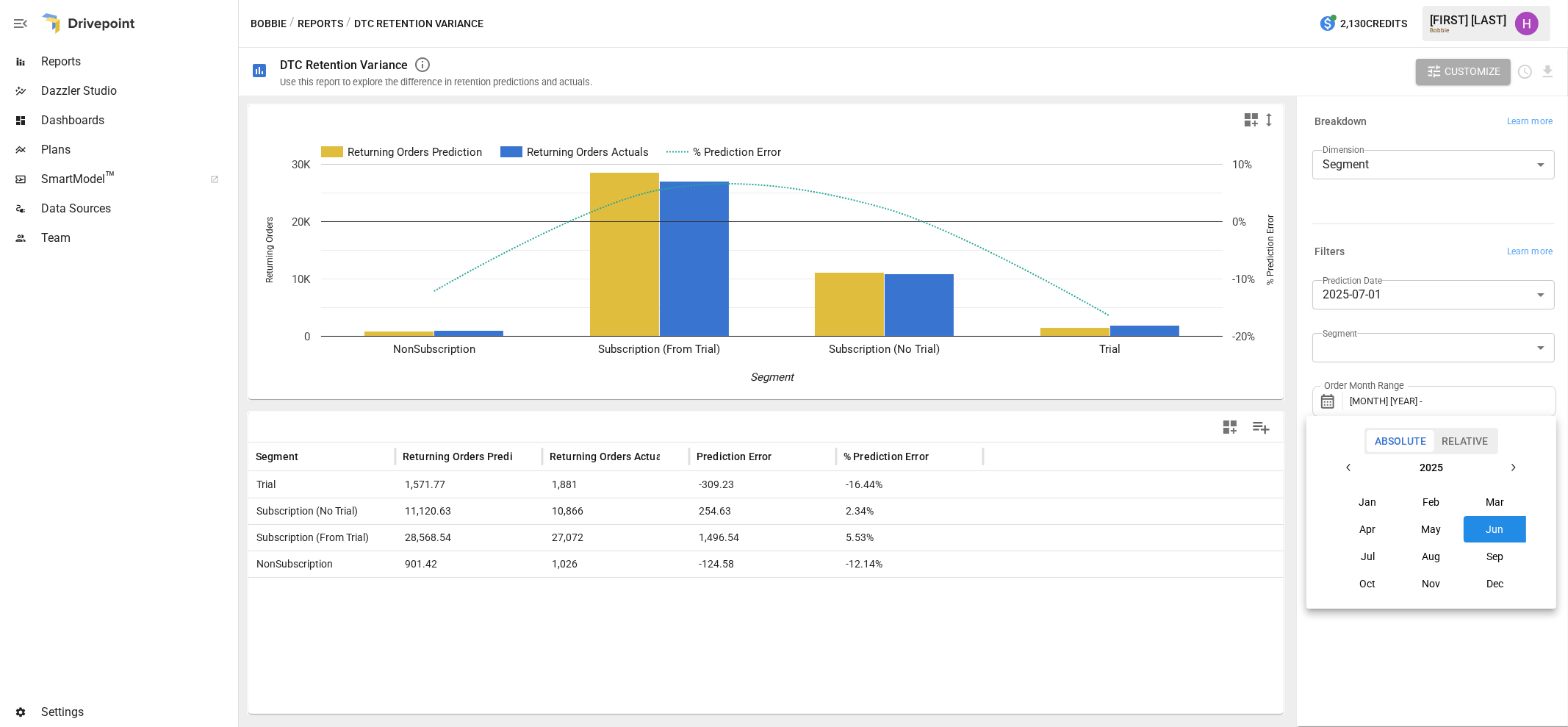 click at bounding box center [784, 363] 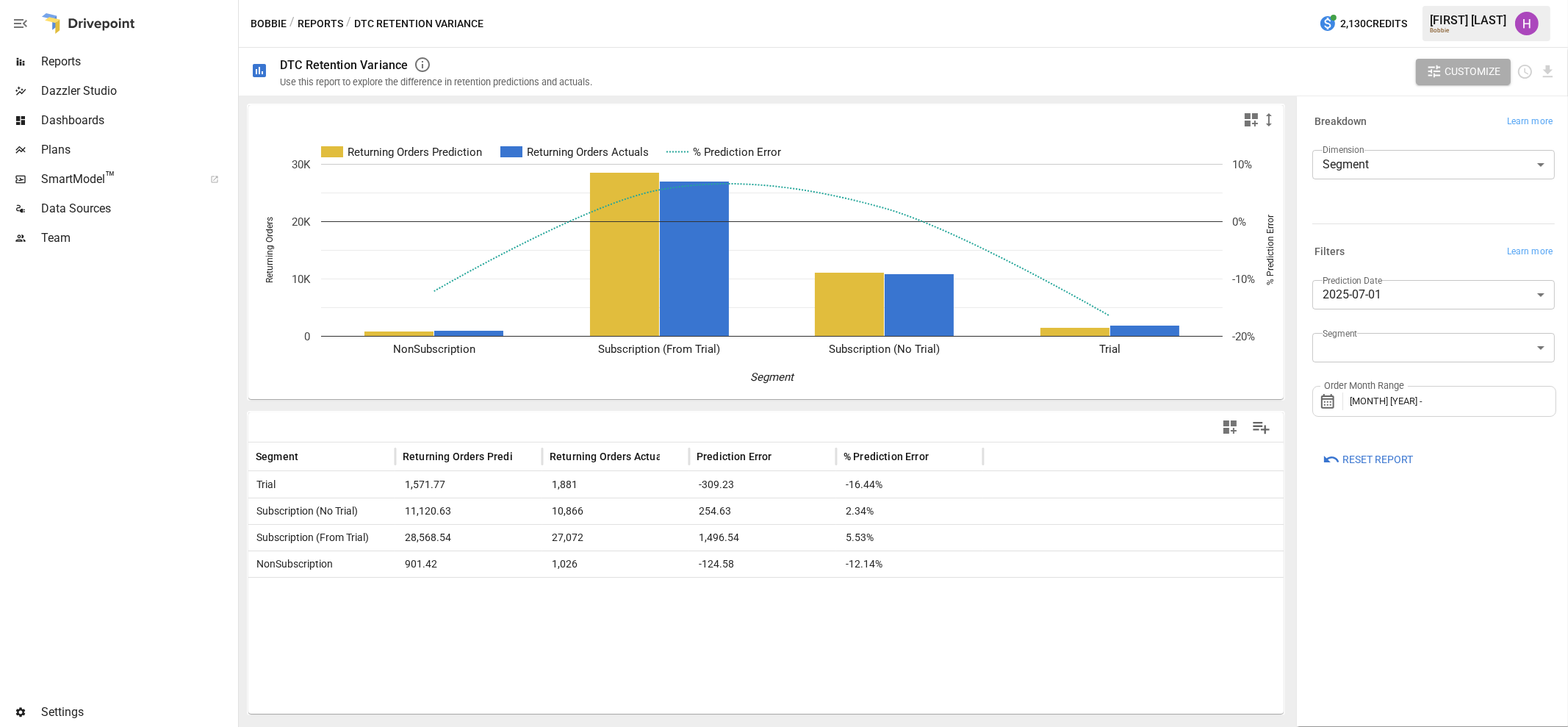 click on "**********" at bounding box center [784, 0] 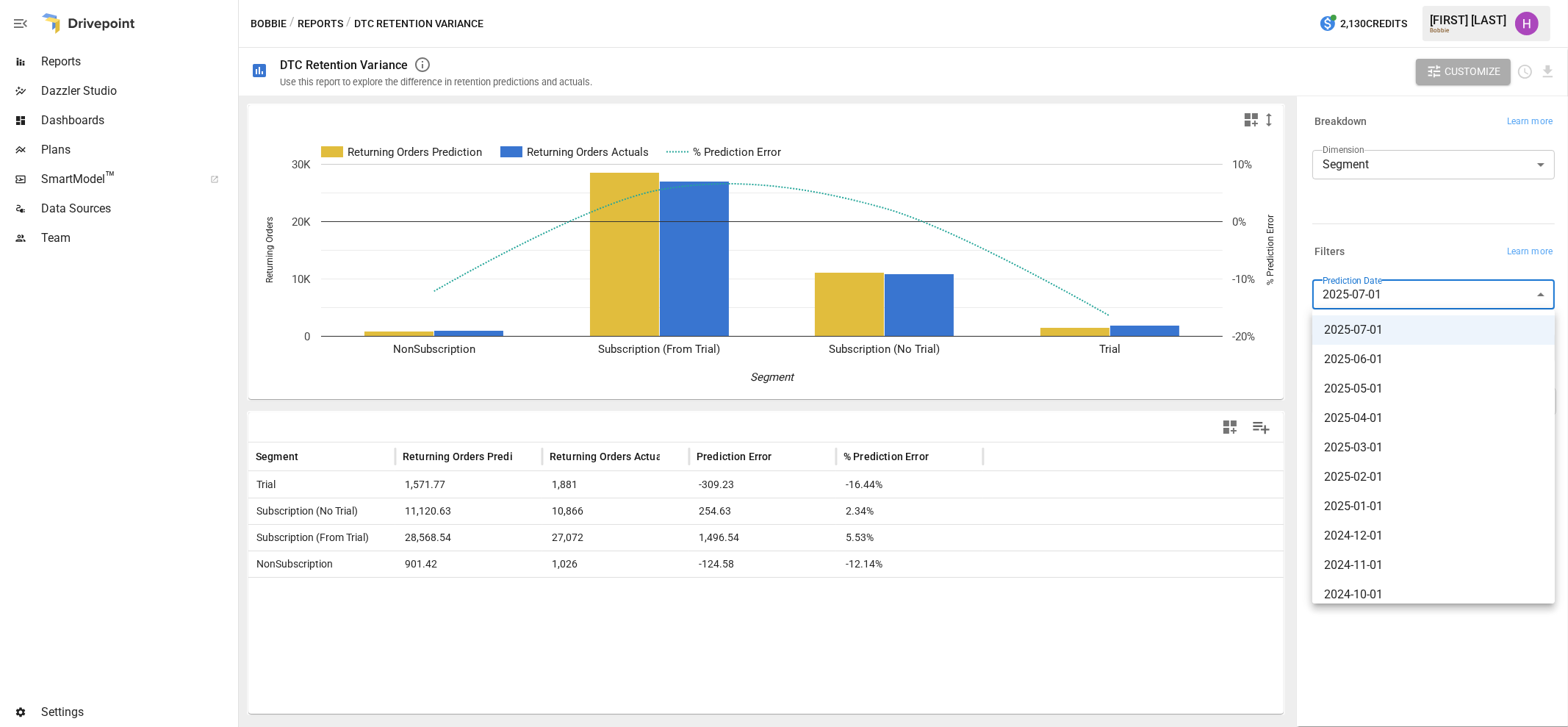 click on "2025-06-01" at bounding box center [1434, 359] 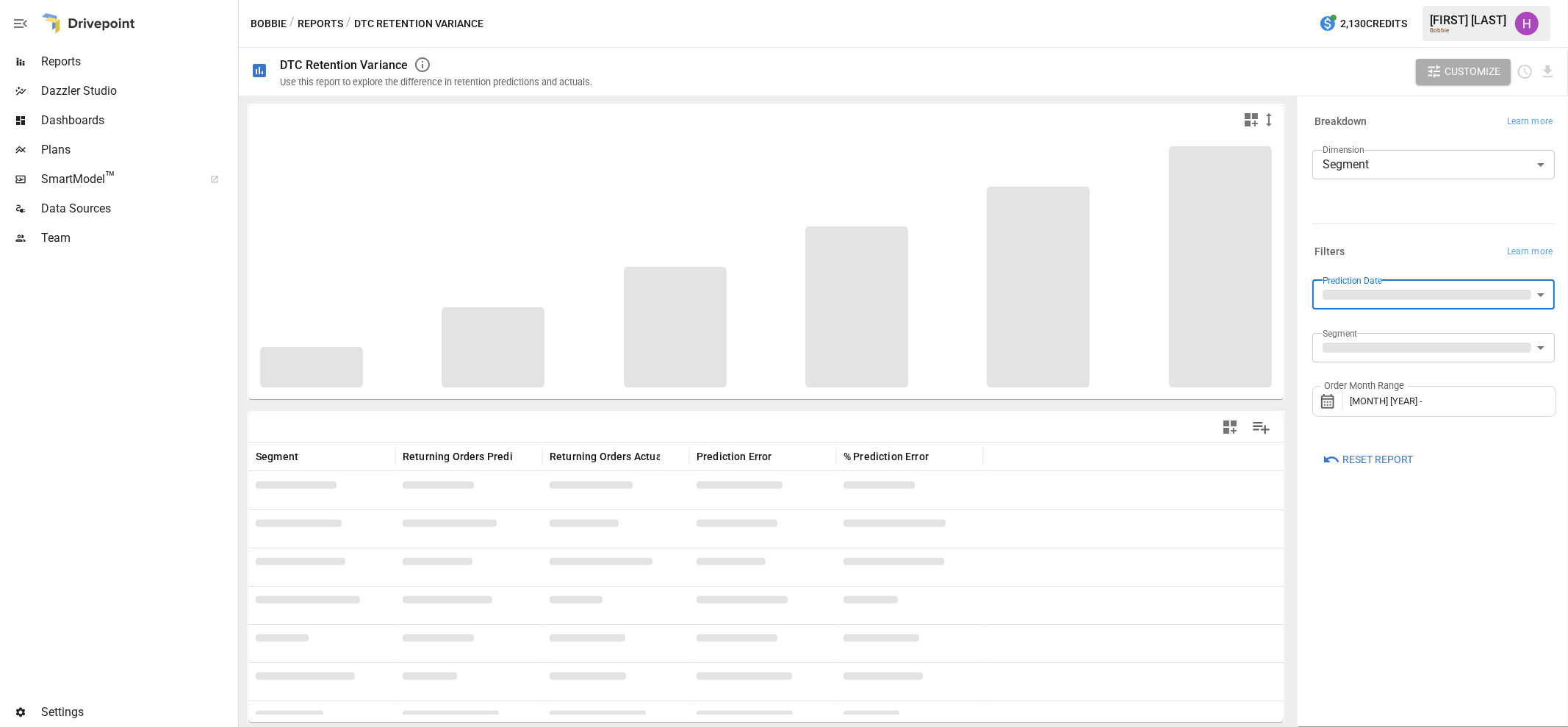 click on "Order Month Range [MONTH] [YEAR] -" at bounding box center (1434, 401) 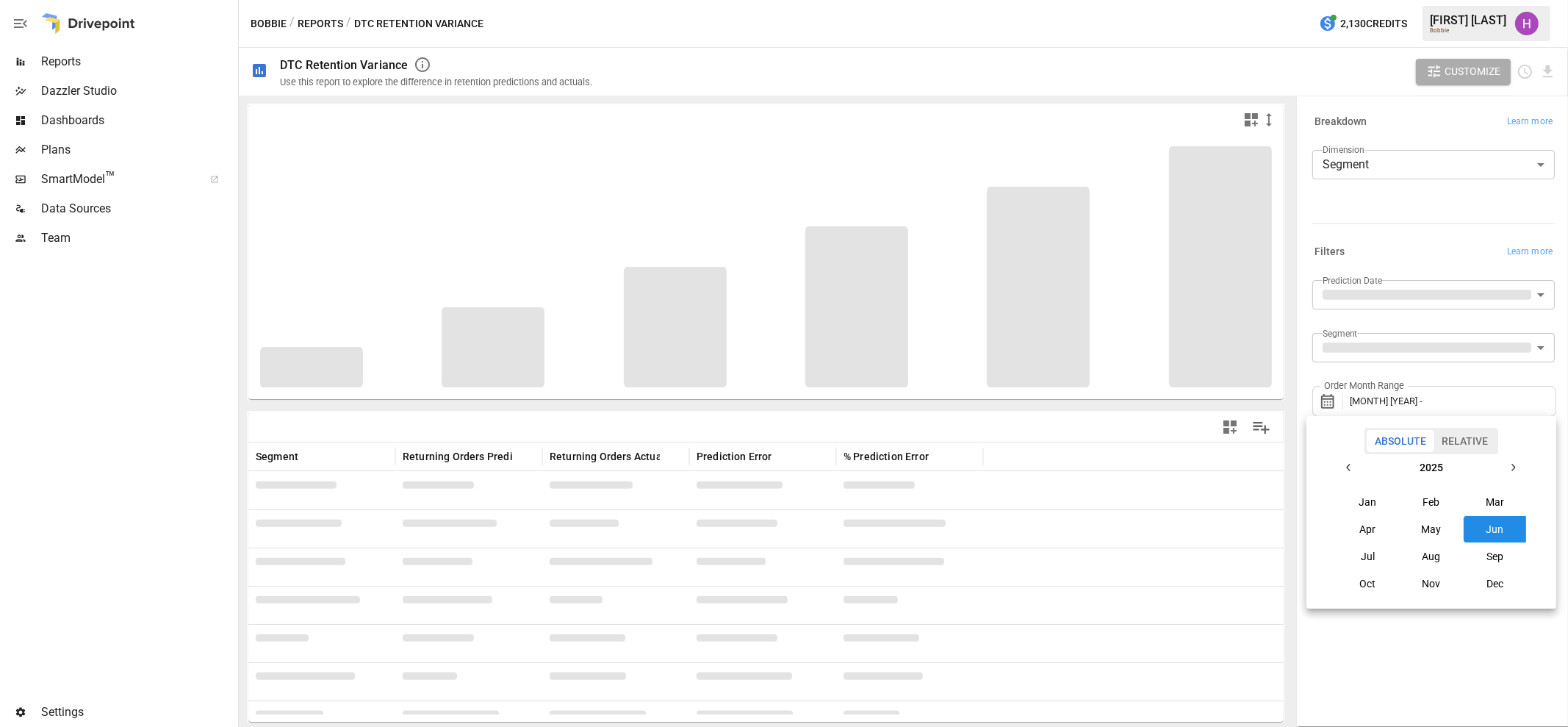 click on "Jun" at bounding box center (1495, 529) 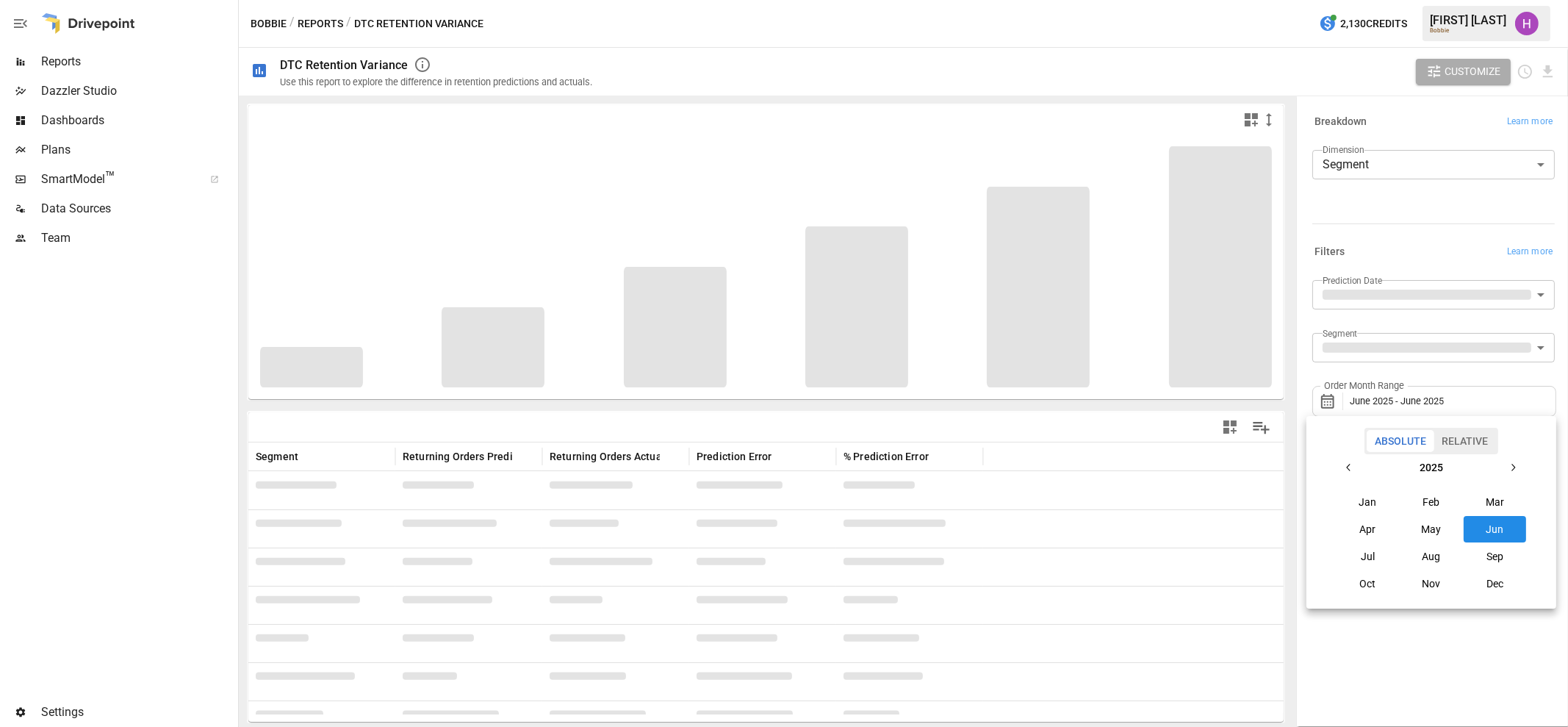click on "Jun" at bounding box center (1495, 529) 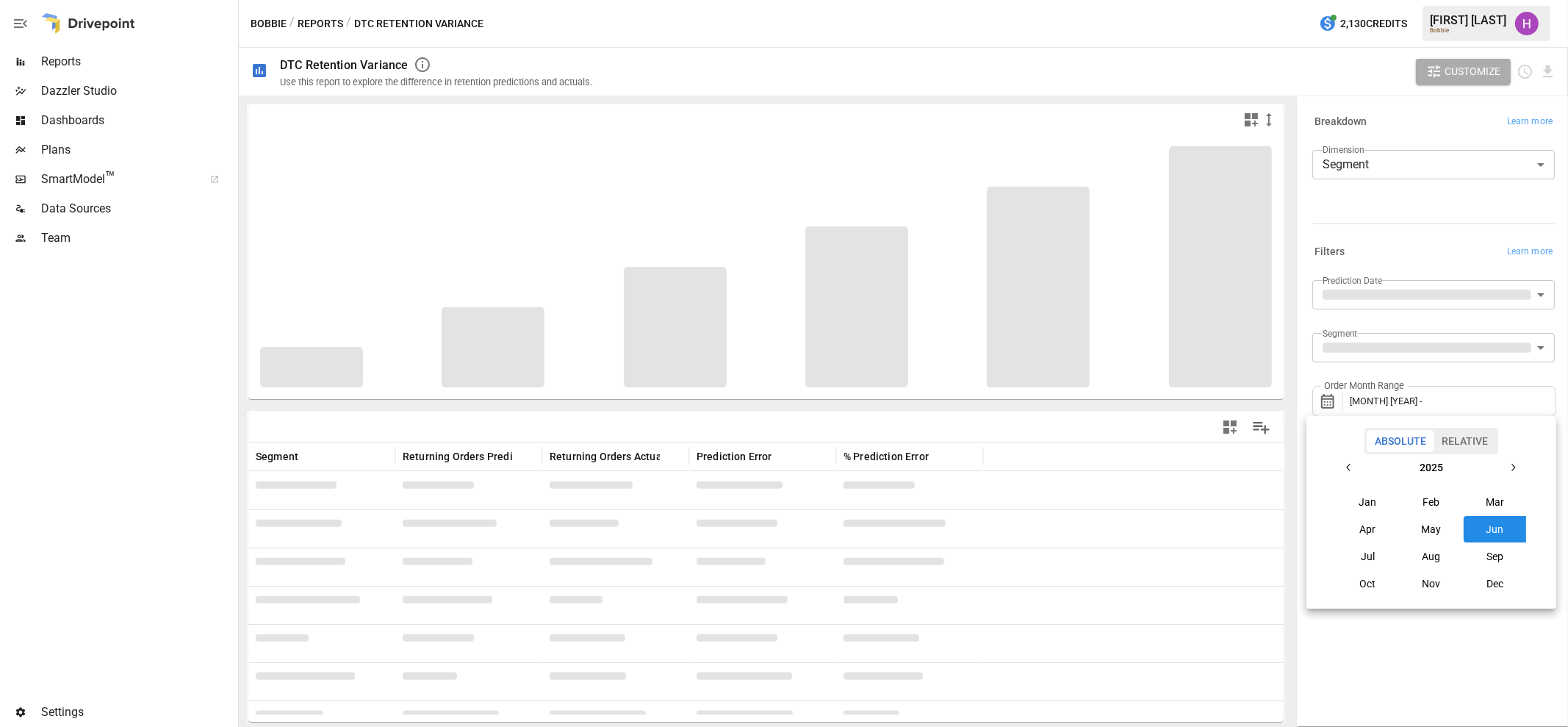 click on "Jun" at bounding box center [1495, 529] 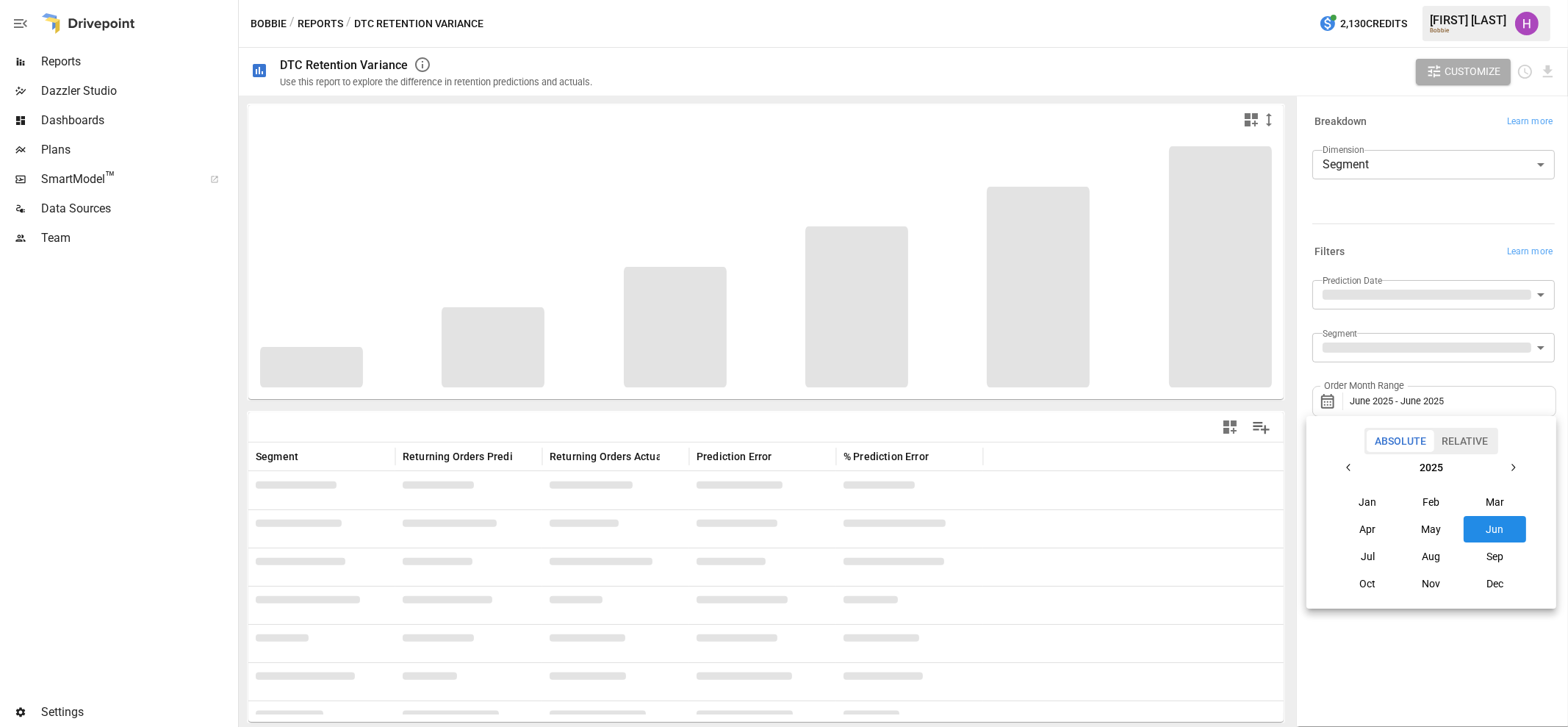 click at bounding box center (784, 363) 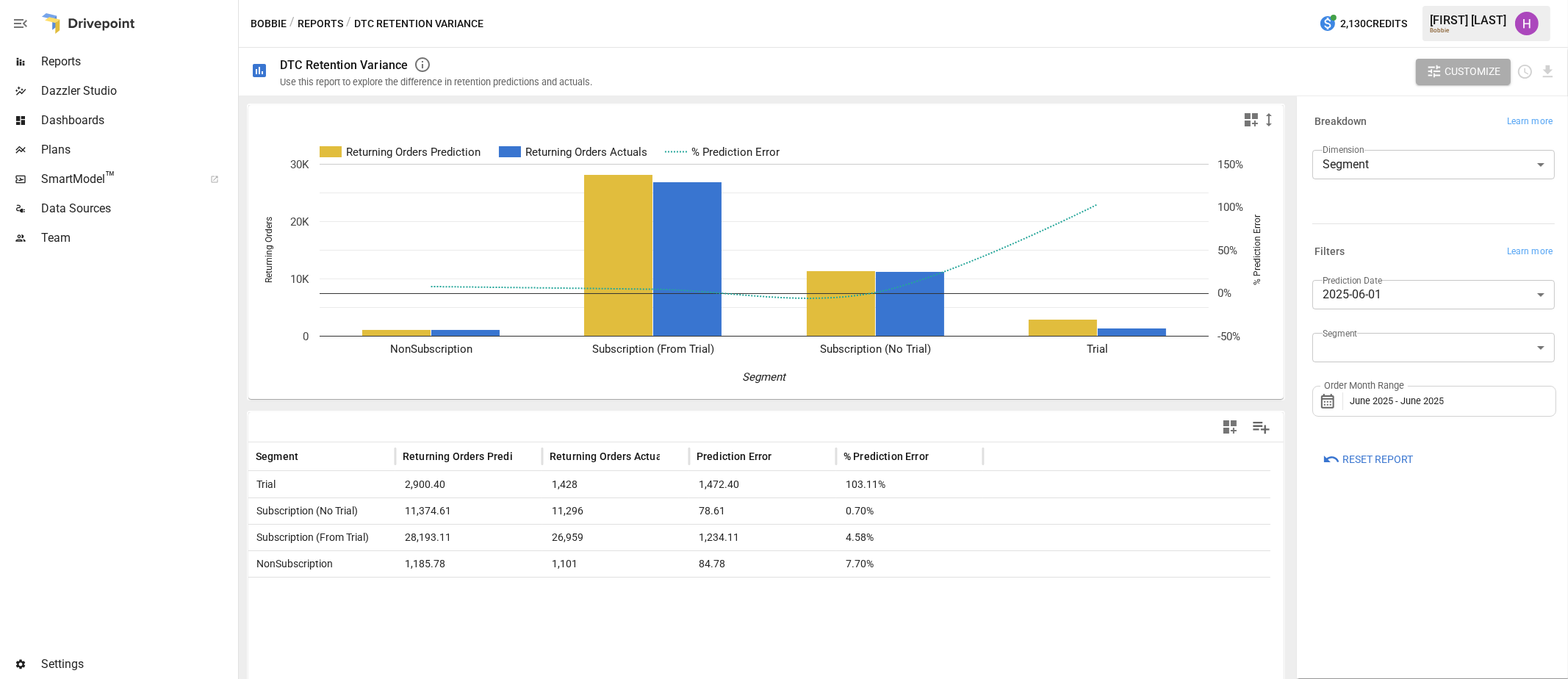 click on "**********" at bounding box center (784, 0) 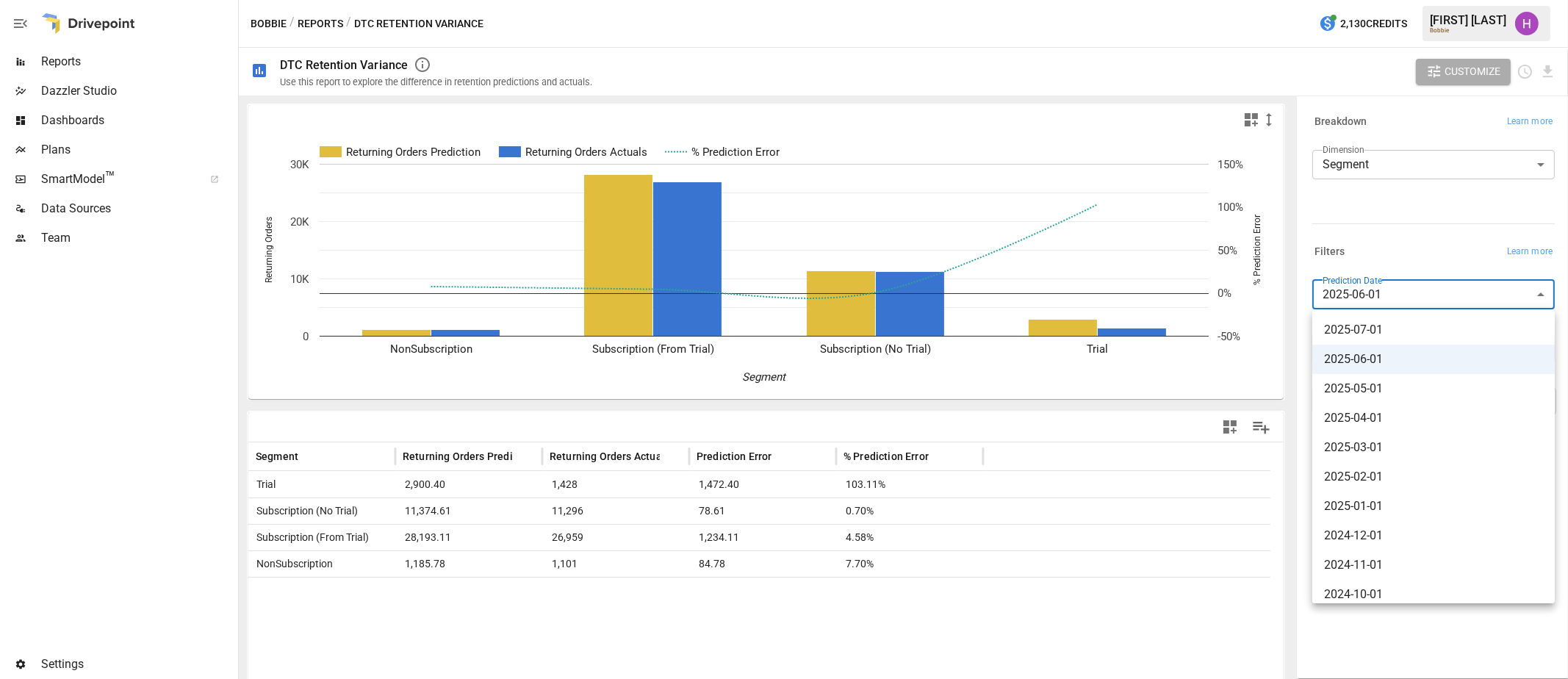 click on "2025-07-01" at bounding box center (1434, 330) 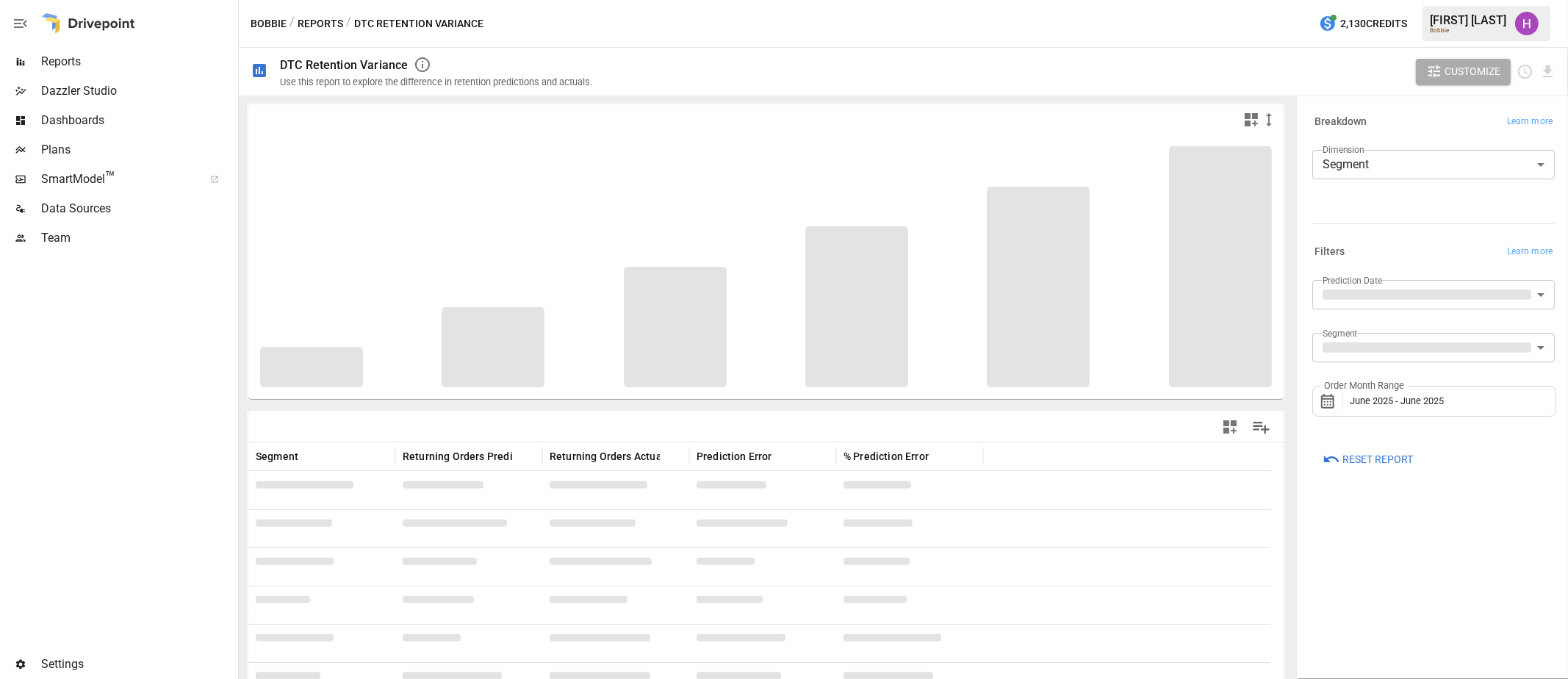 click on "June 2025 - June 2025" at bounding box center [1397, 400] 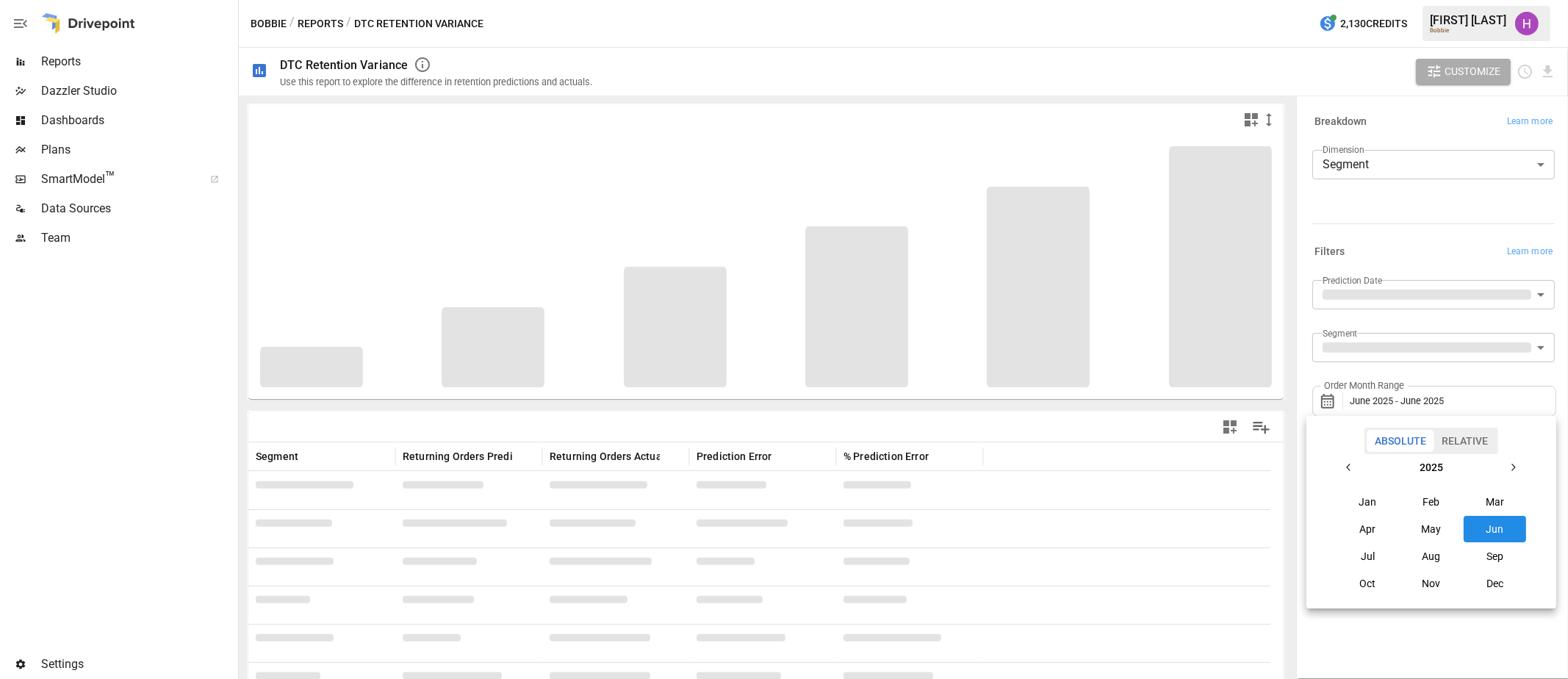 click on "Jul" at bounding box center (1368, 556) 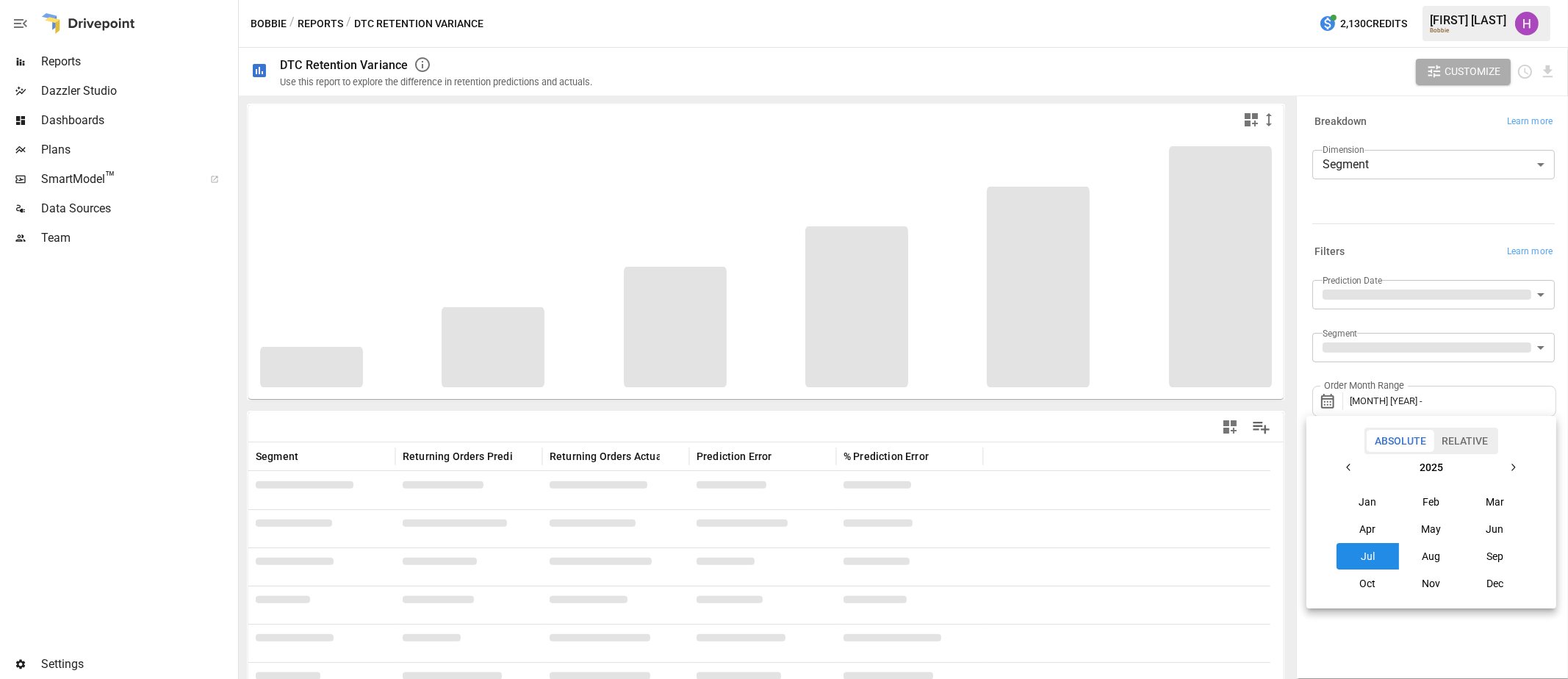 click on "Jul" at bounding box center [1368, 556] 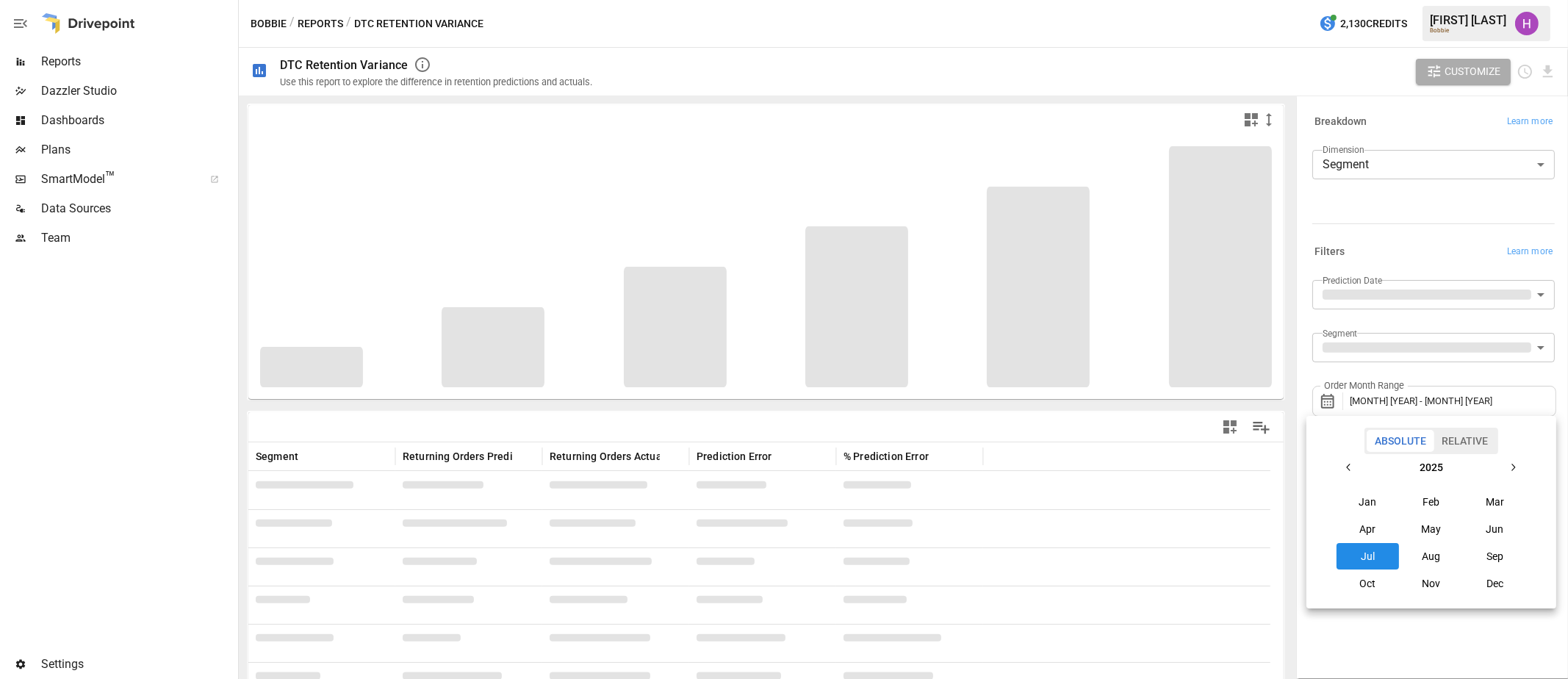 click on "Jul" at bounding box center (1368, 556) 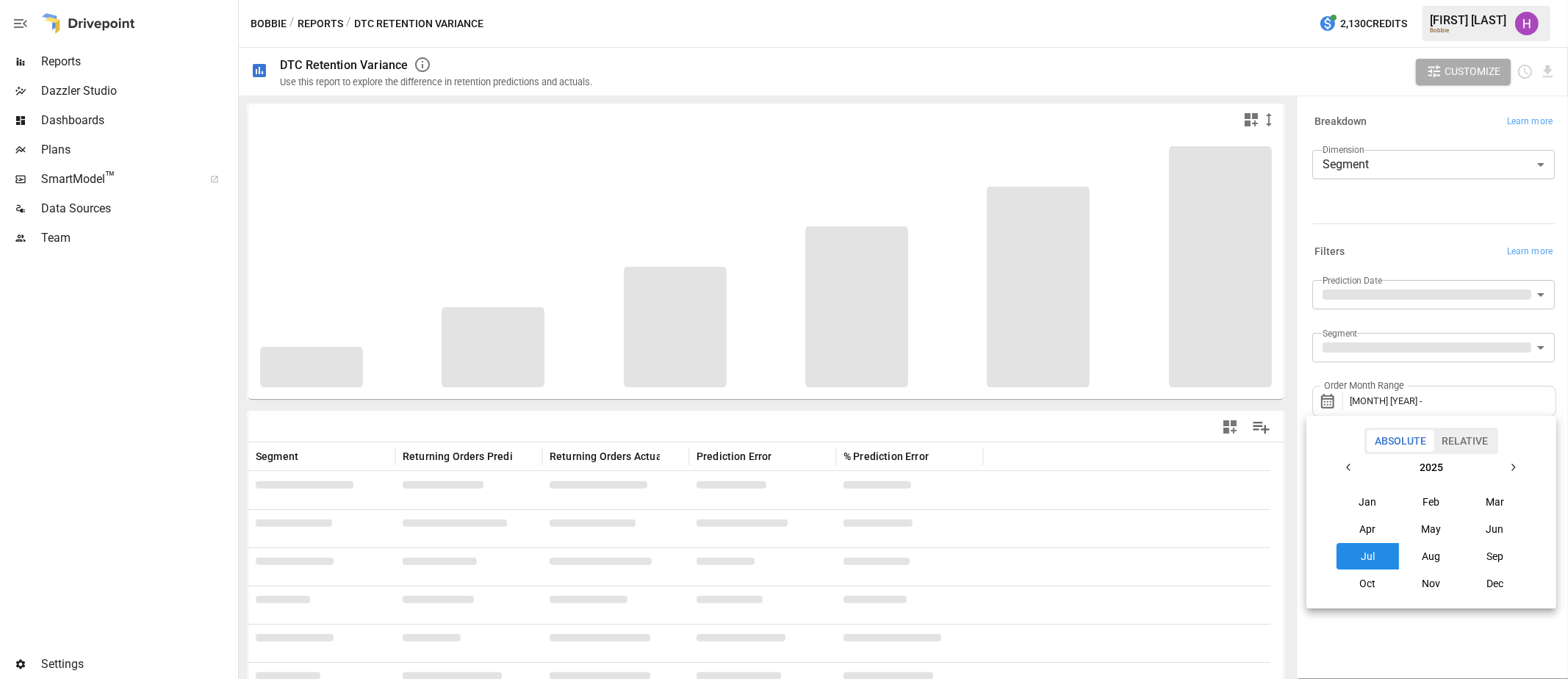 click on "Jul" at bounding box center (1368, 556) 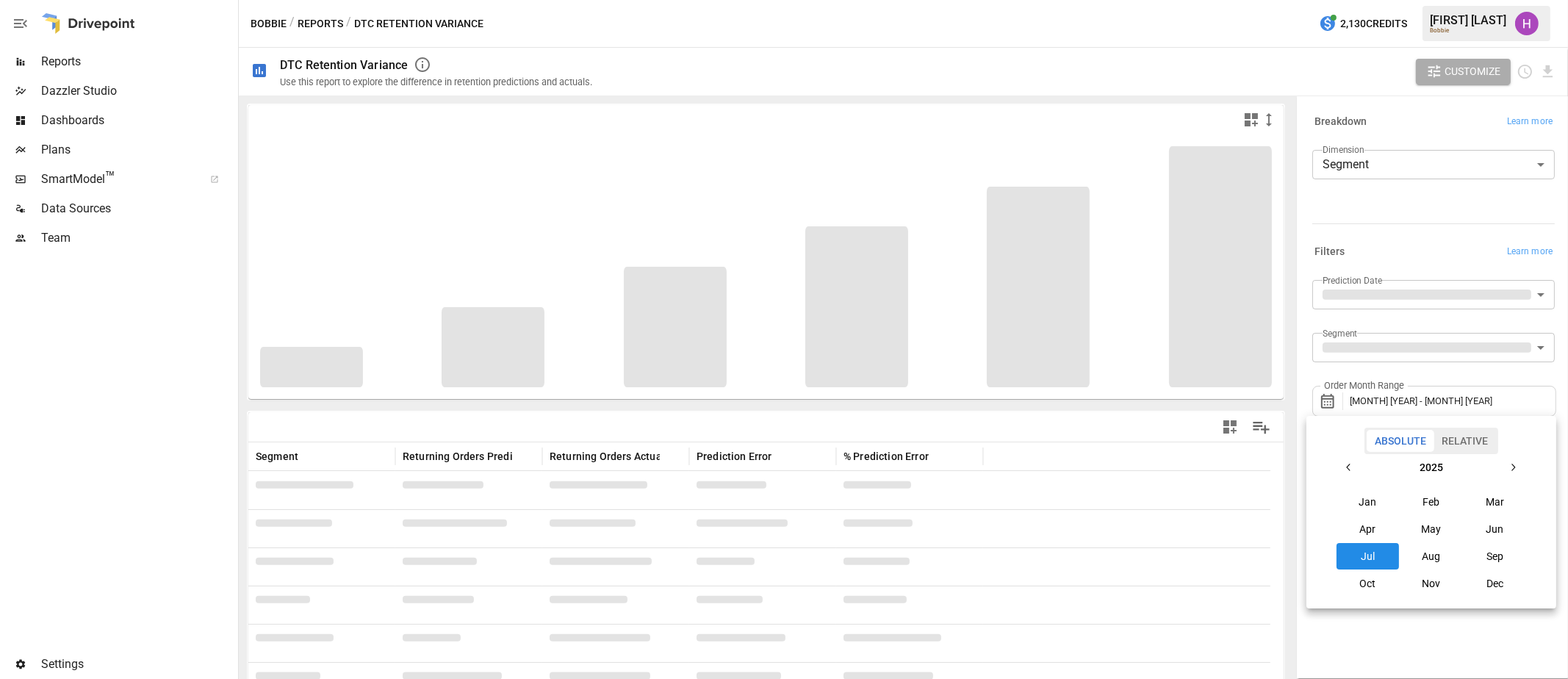 click at bounding box center (784, 340) 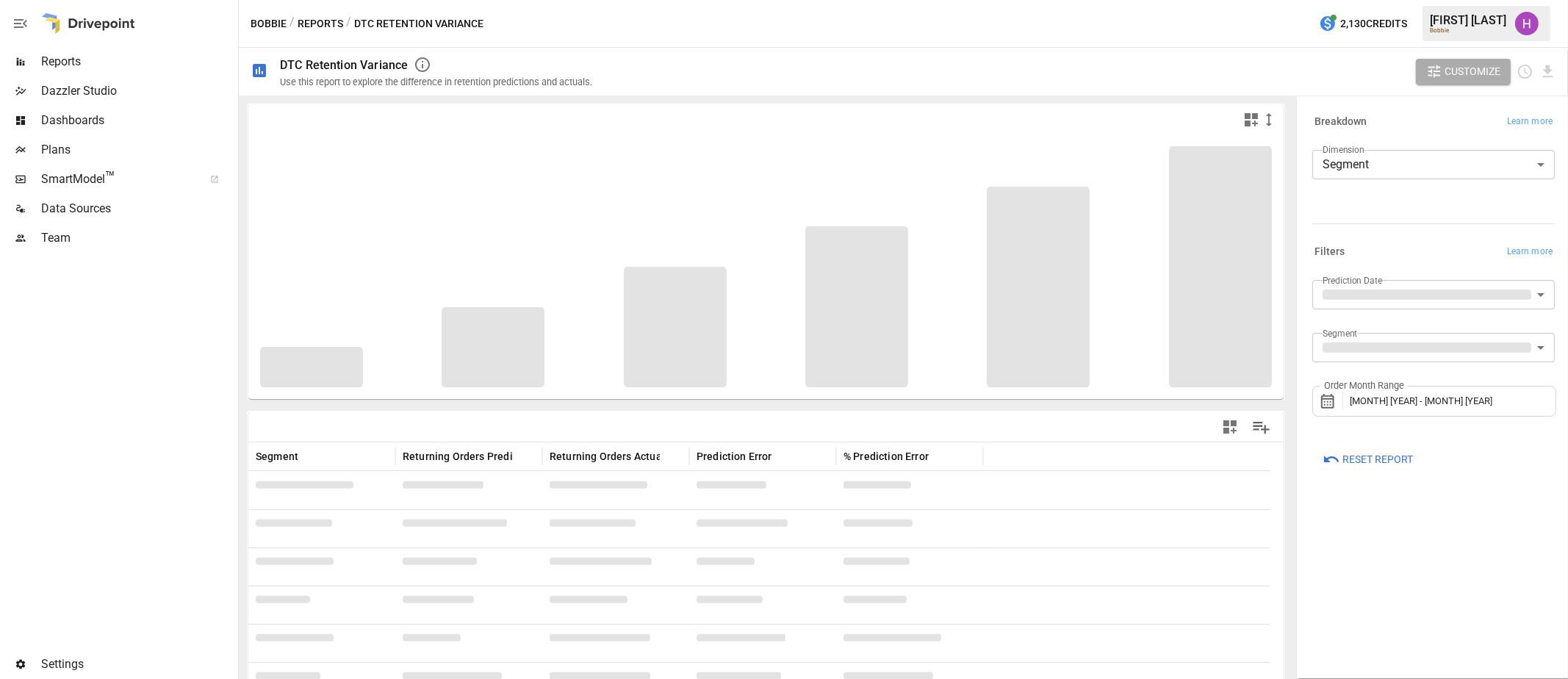click on "**********" at bounding box center (784, 0) 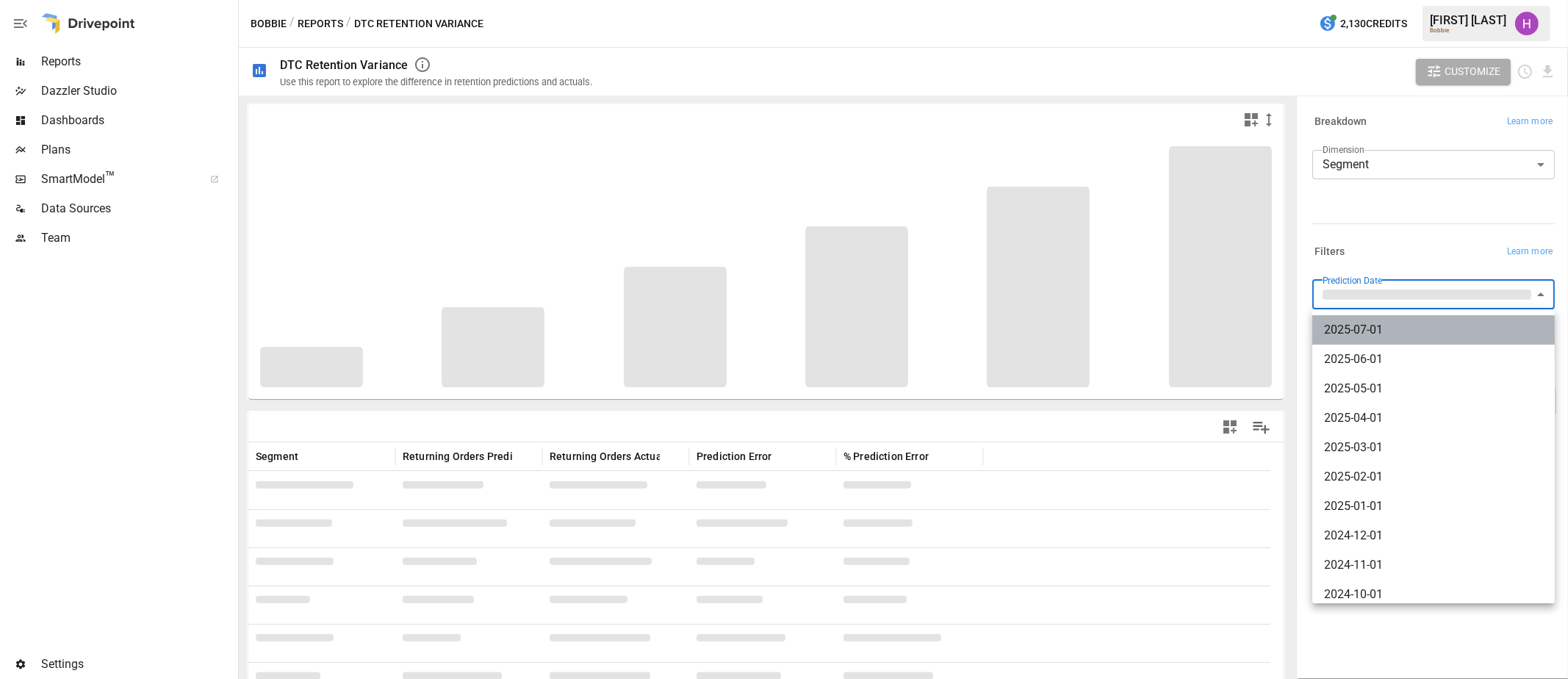 click on "2025-07-01" at bounding box center [1434, 330] 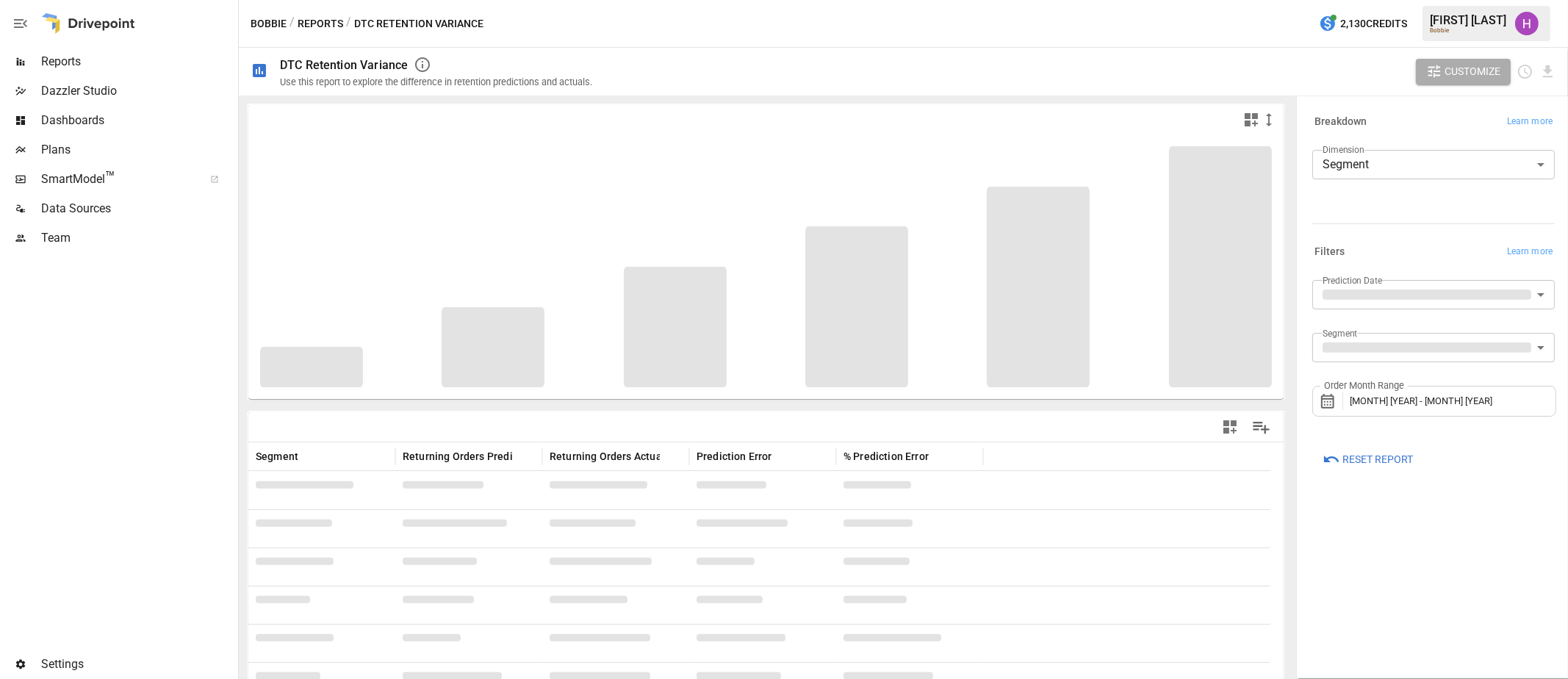 click on "**********" at bounding box center [1434, 387] 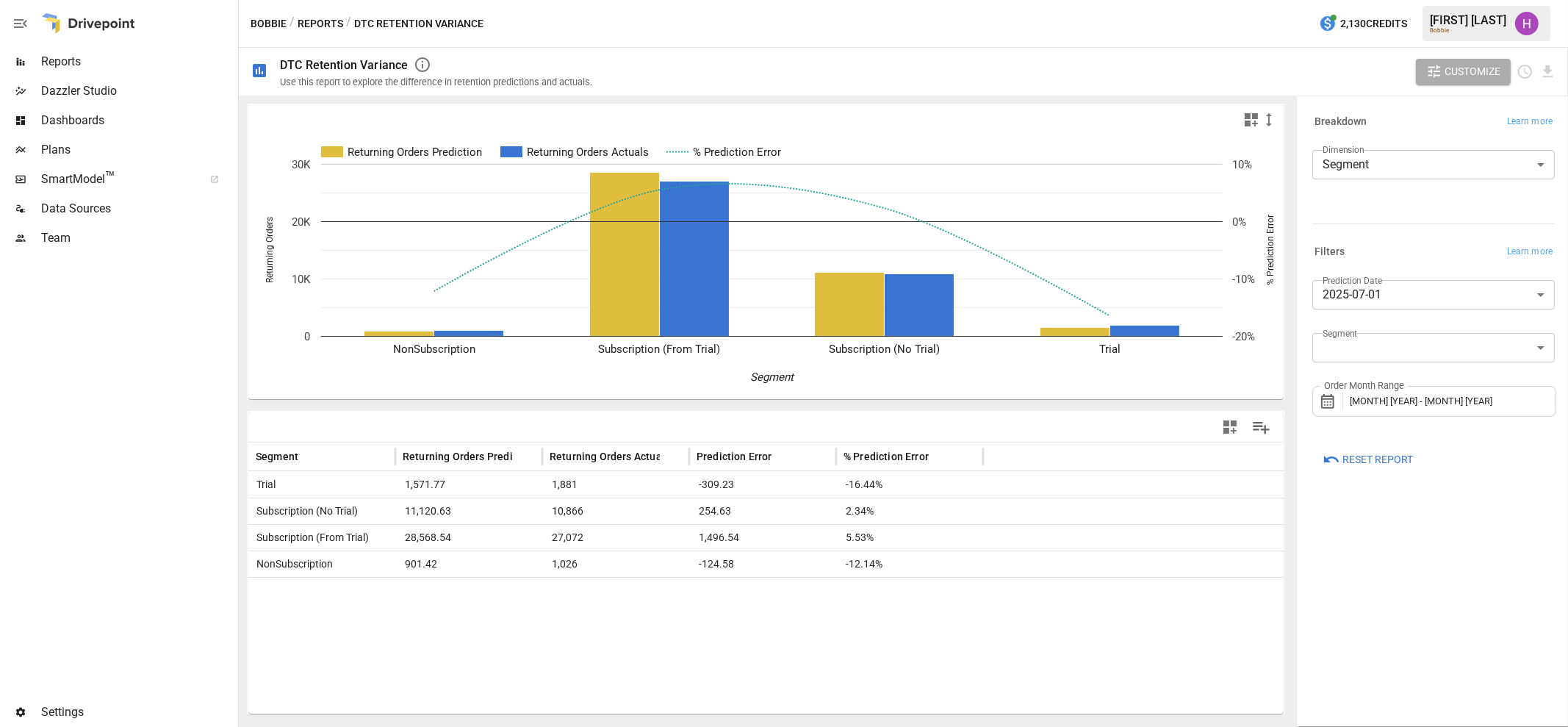 click on "Plans" at bounding box center (138, 150) 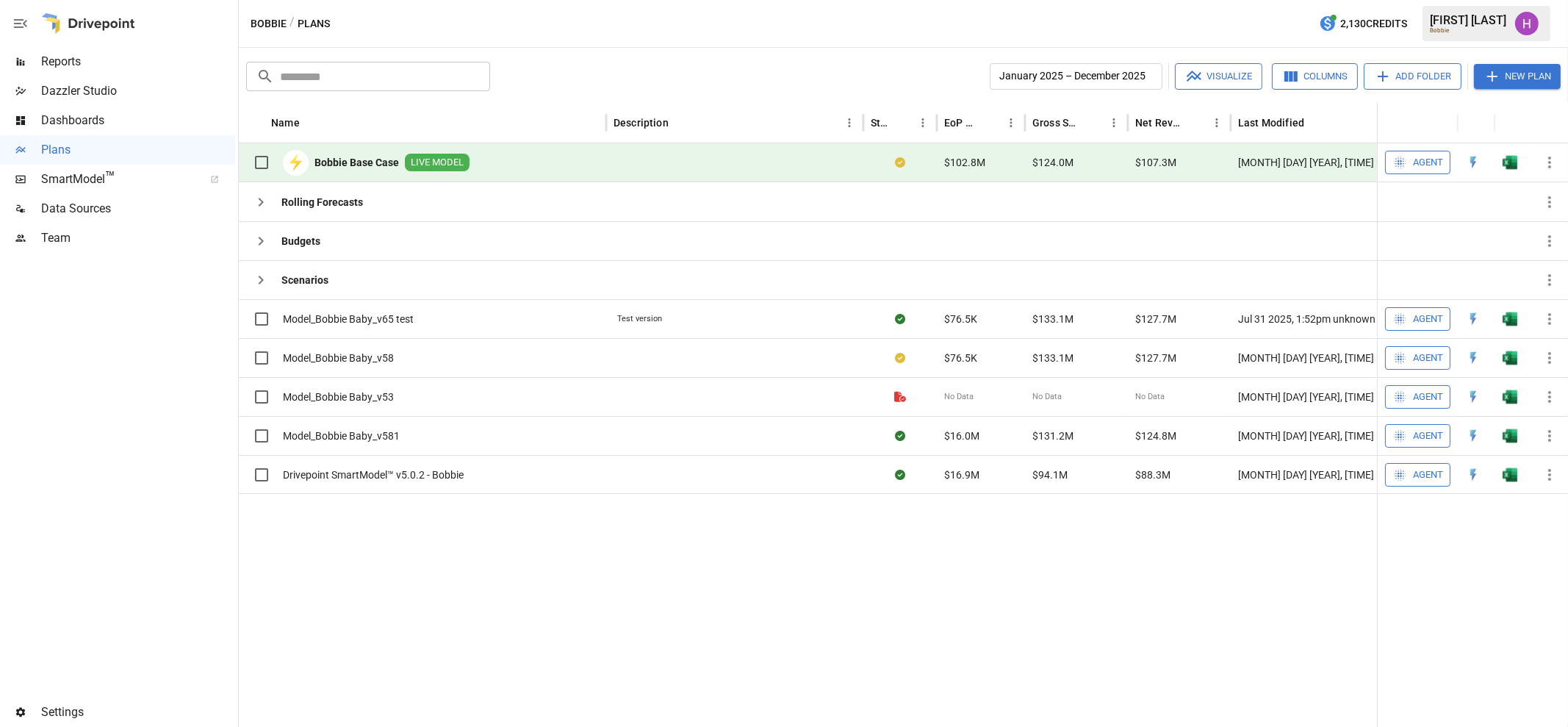 click at bounding box center (118, 475) 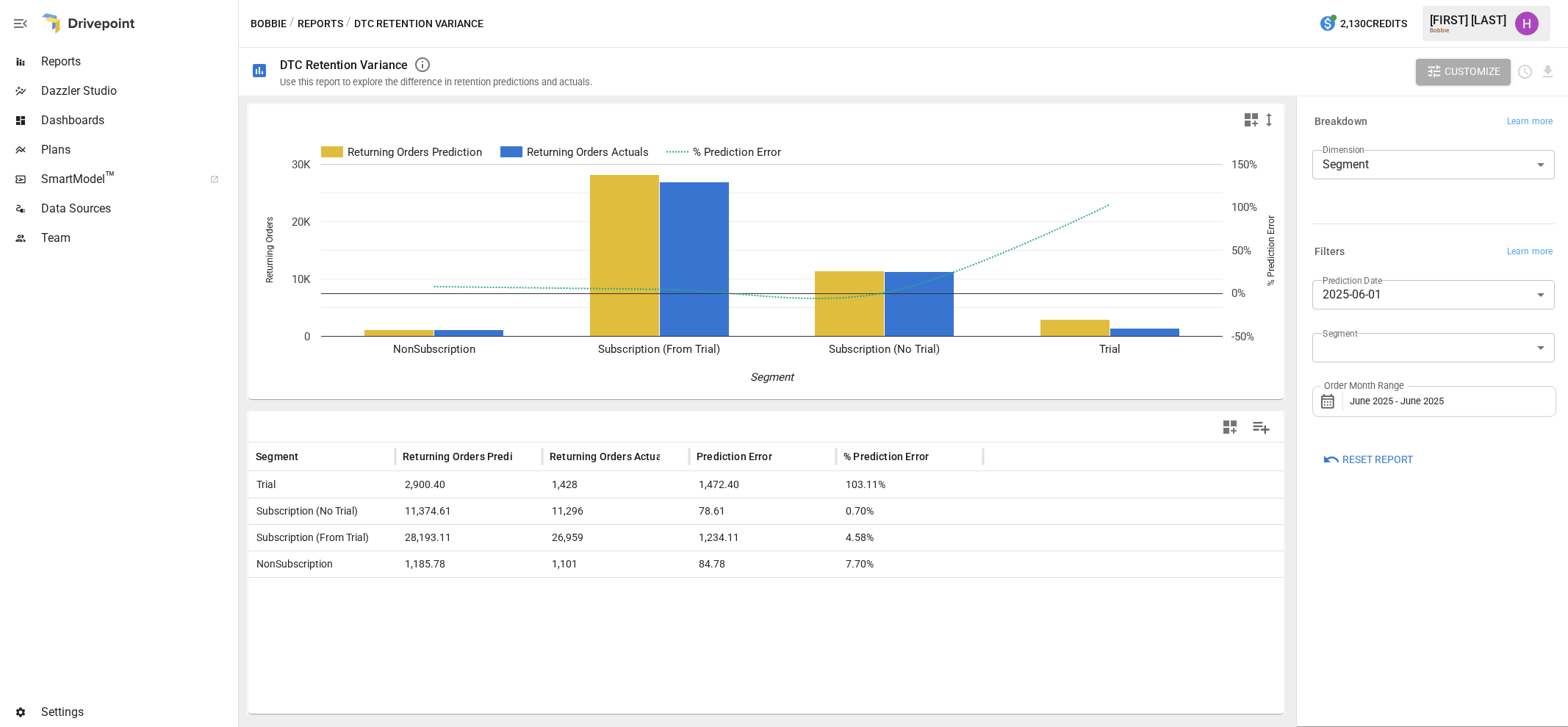 scroll, scrollTop: 0, scrollLeft: 0, axis: both 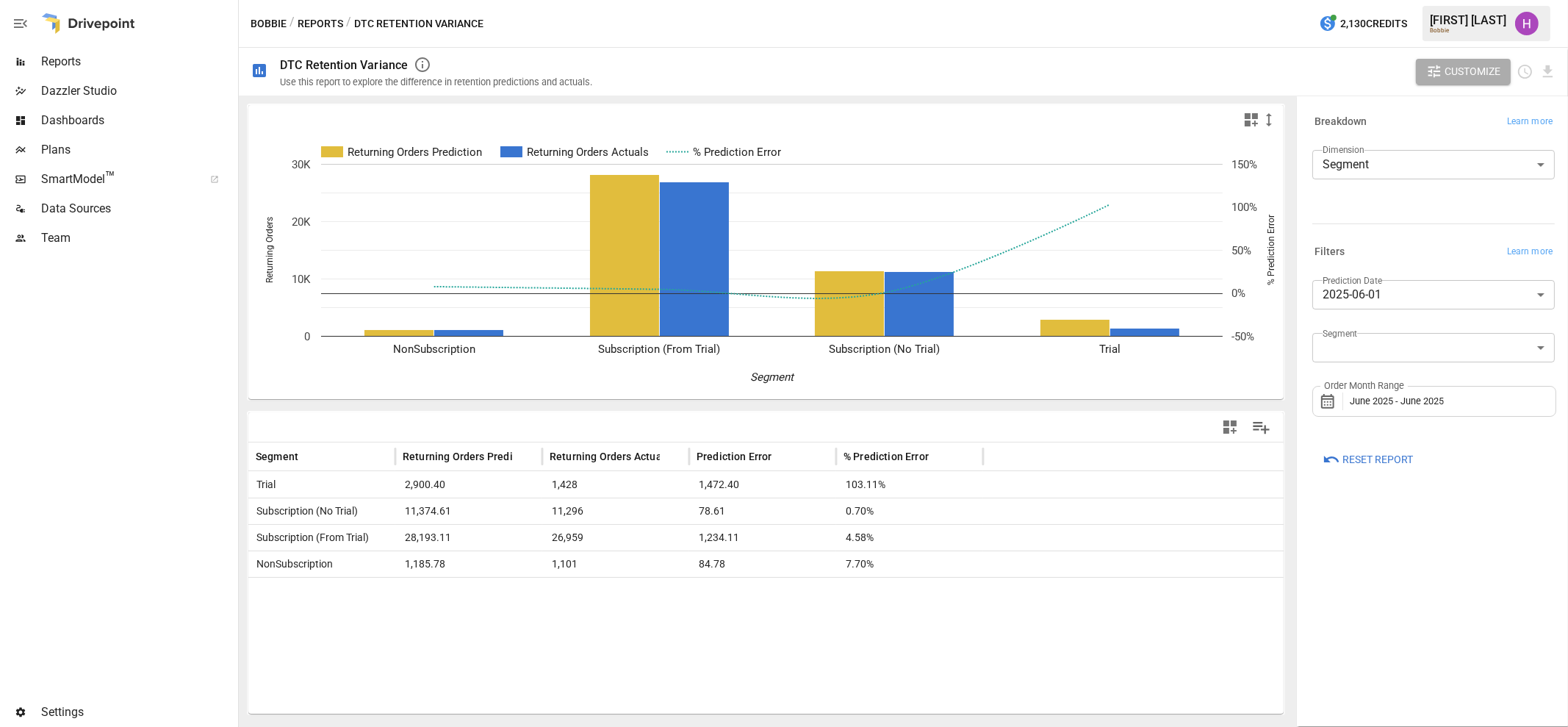 click on "Data Sources" at bounding box center (138, 209) 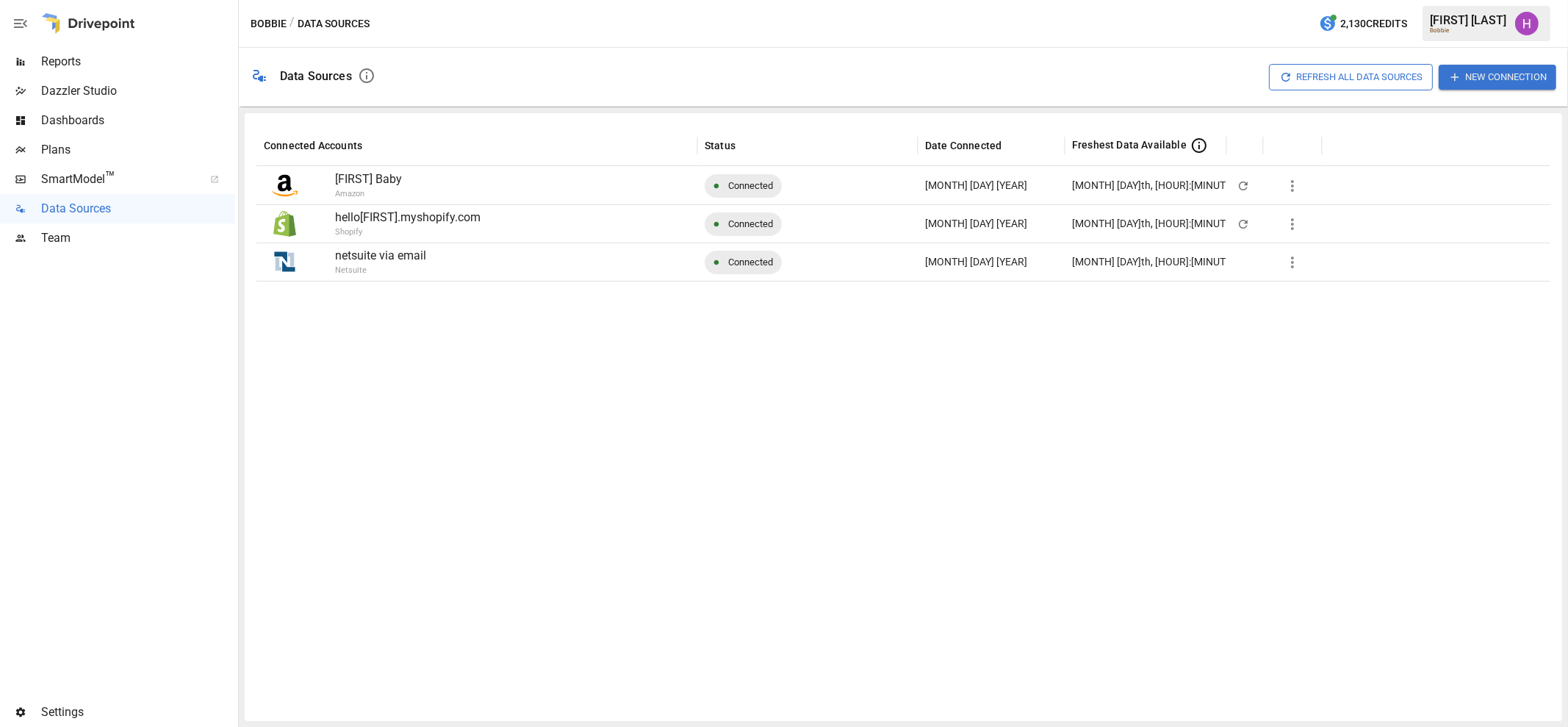 click on "Reports" at bounding box center [138, 62] 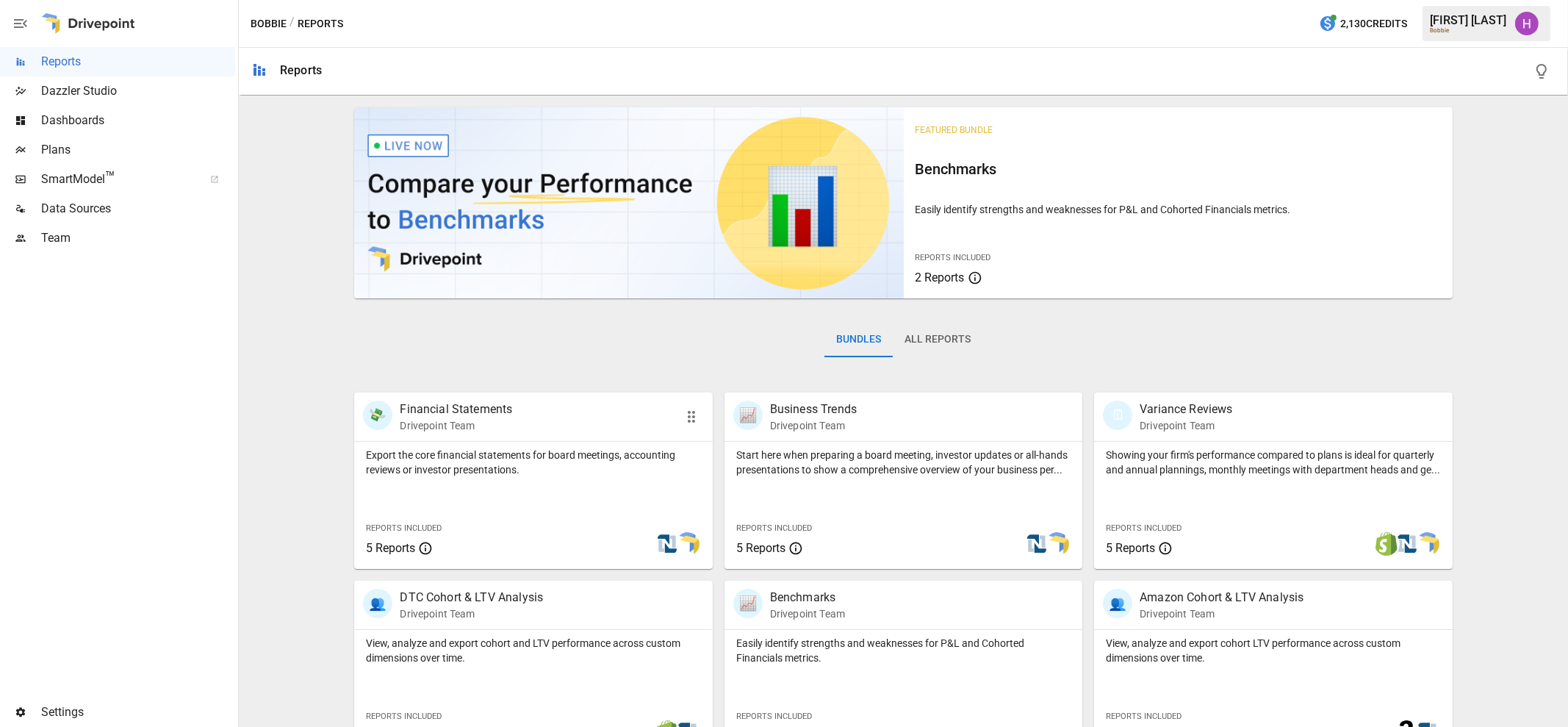 scroll, scrollTop: 224, scrollLeft: 0, axis: vertical 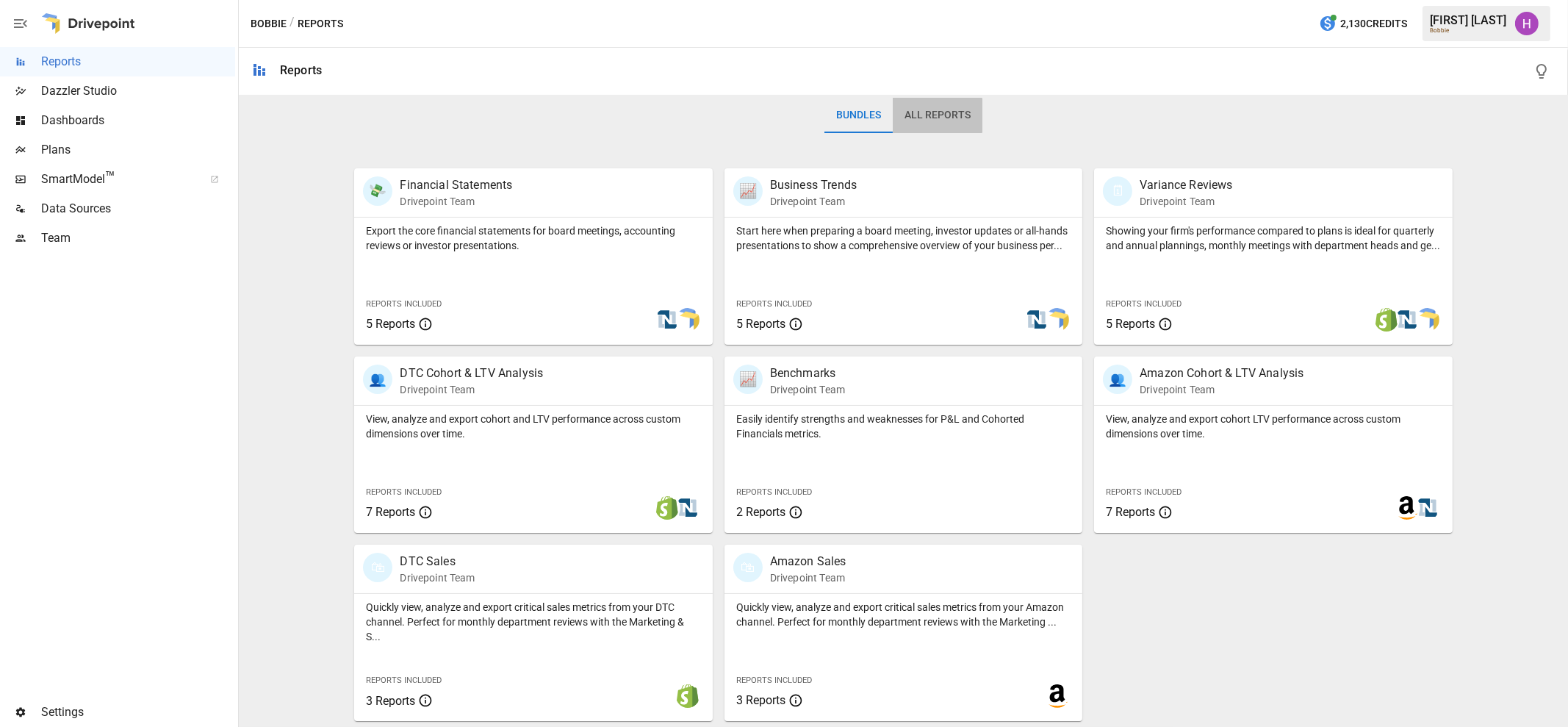 click on "All Reports" at bounding box center (938, 115) 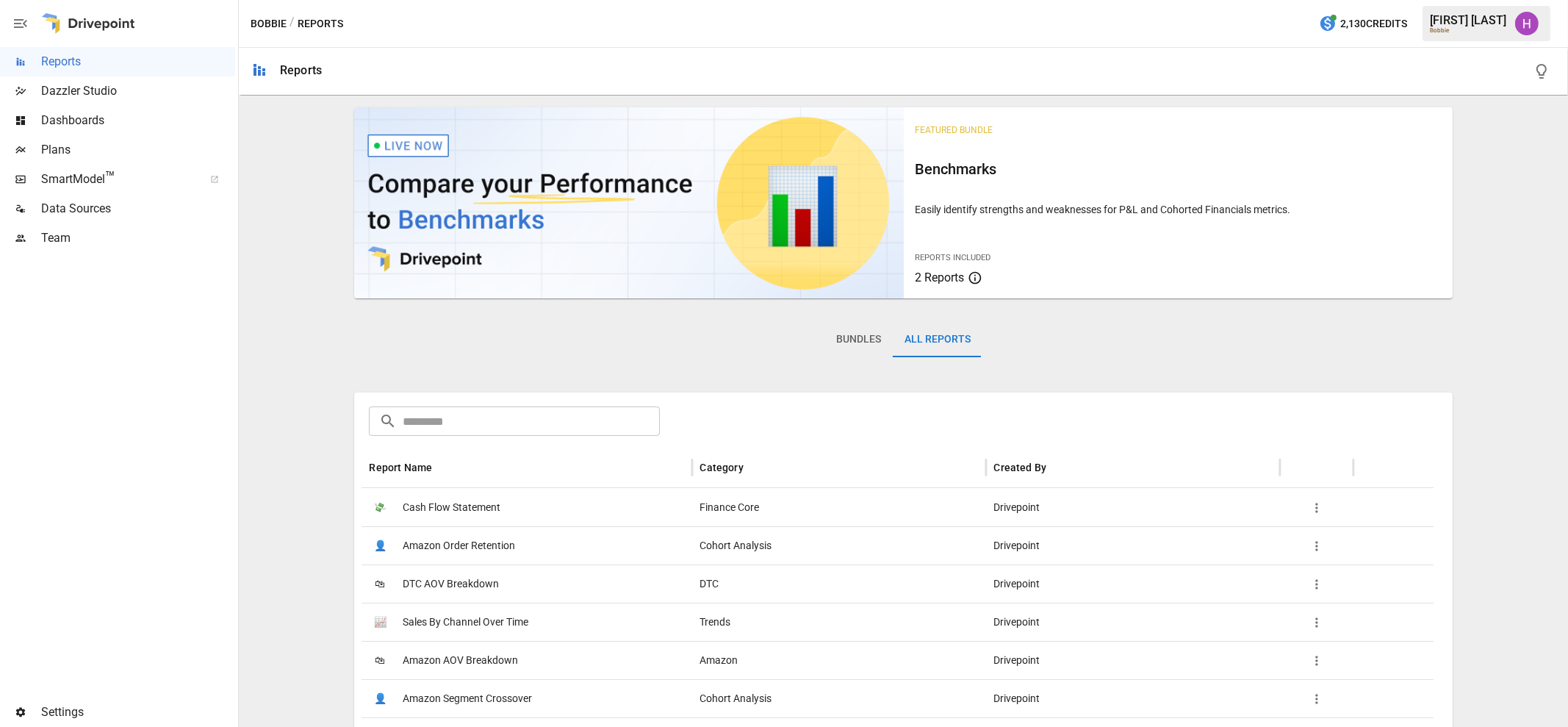click at bounding box center (531, 421) 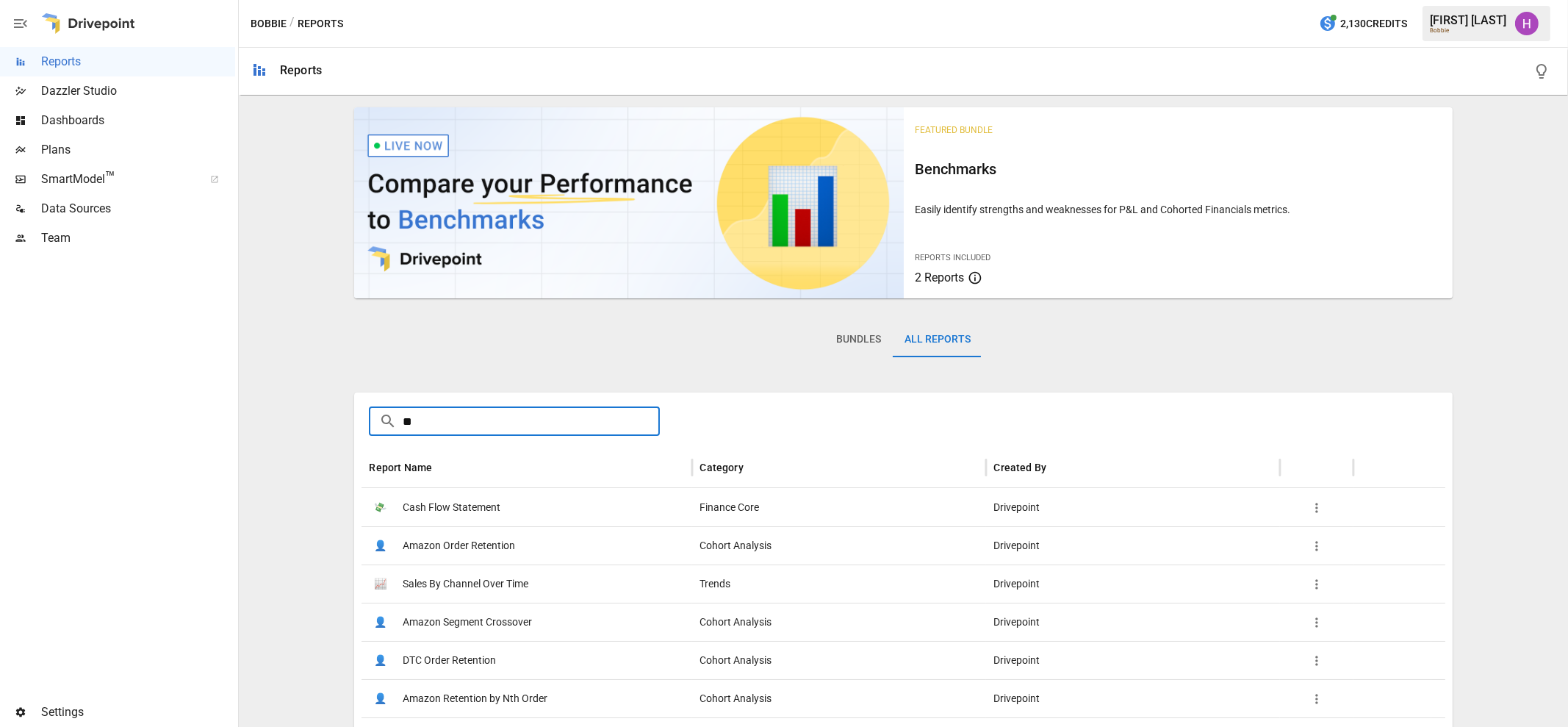 type on "*" 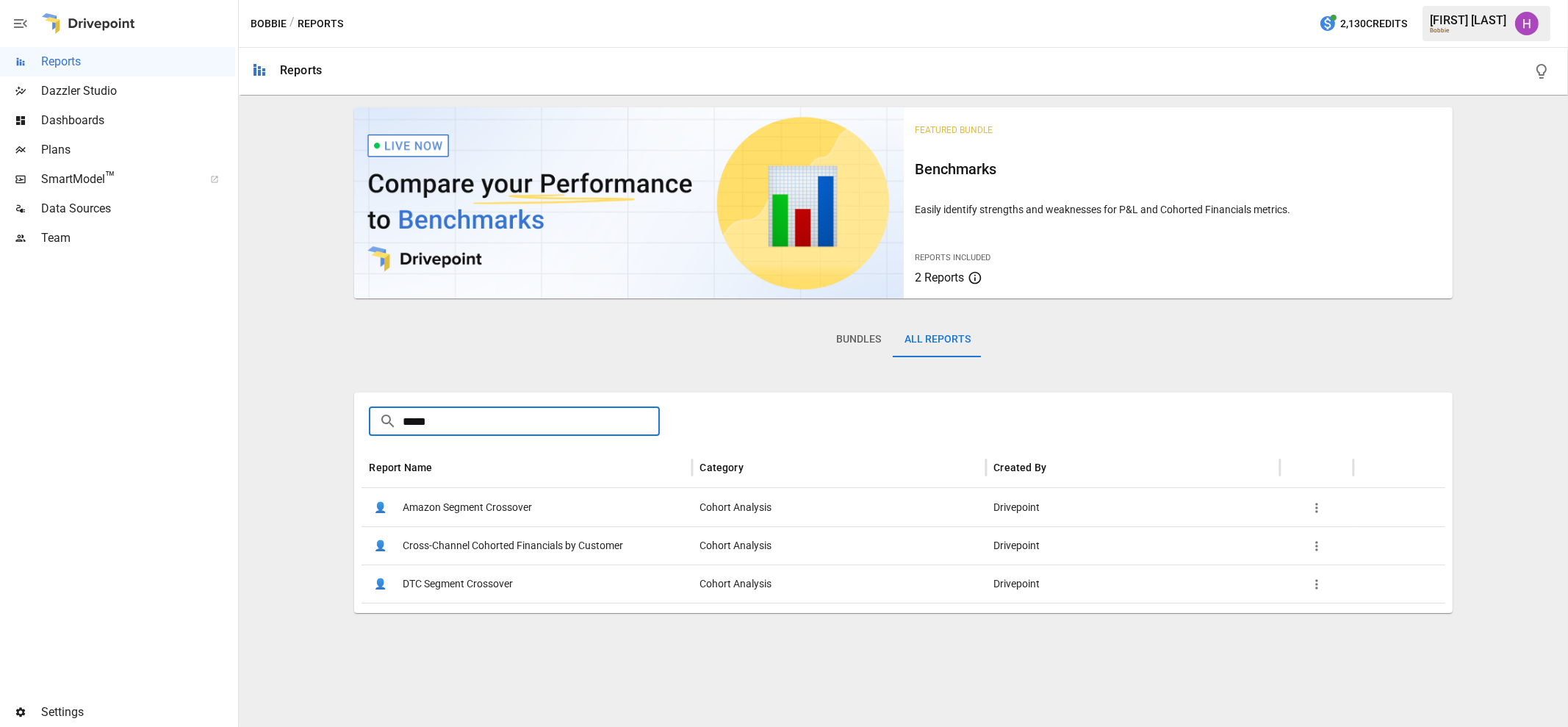 type on "*****" 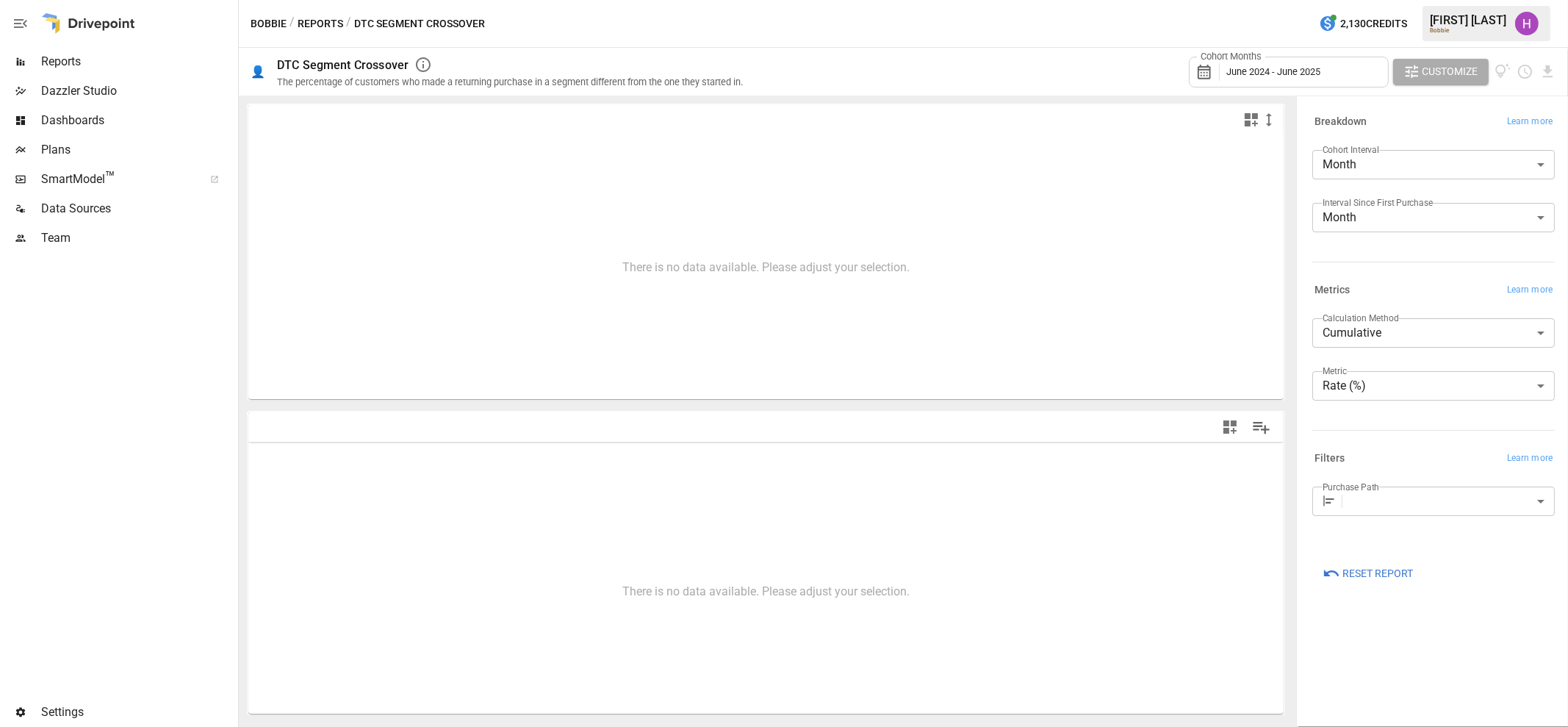 click on "**********" at bounding box center [784, 0] 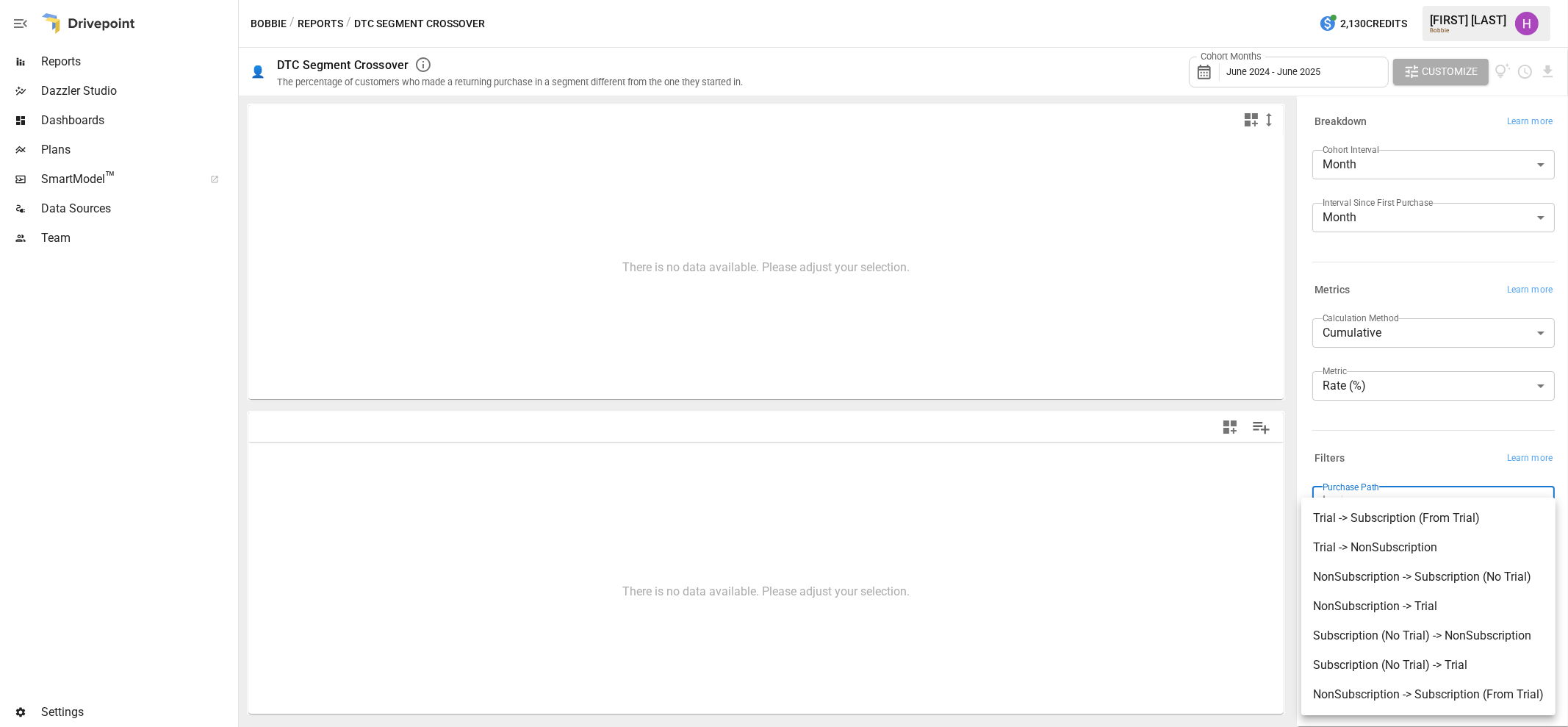 click on "Trial -> Subscription (From Trial)" at bounding box center (1428, 518) 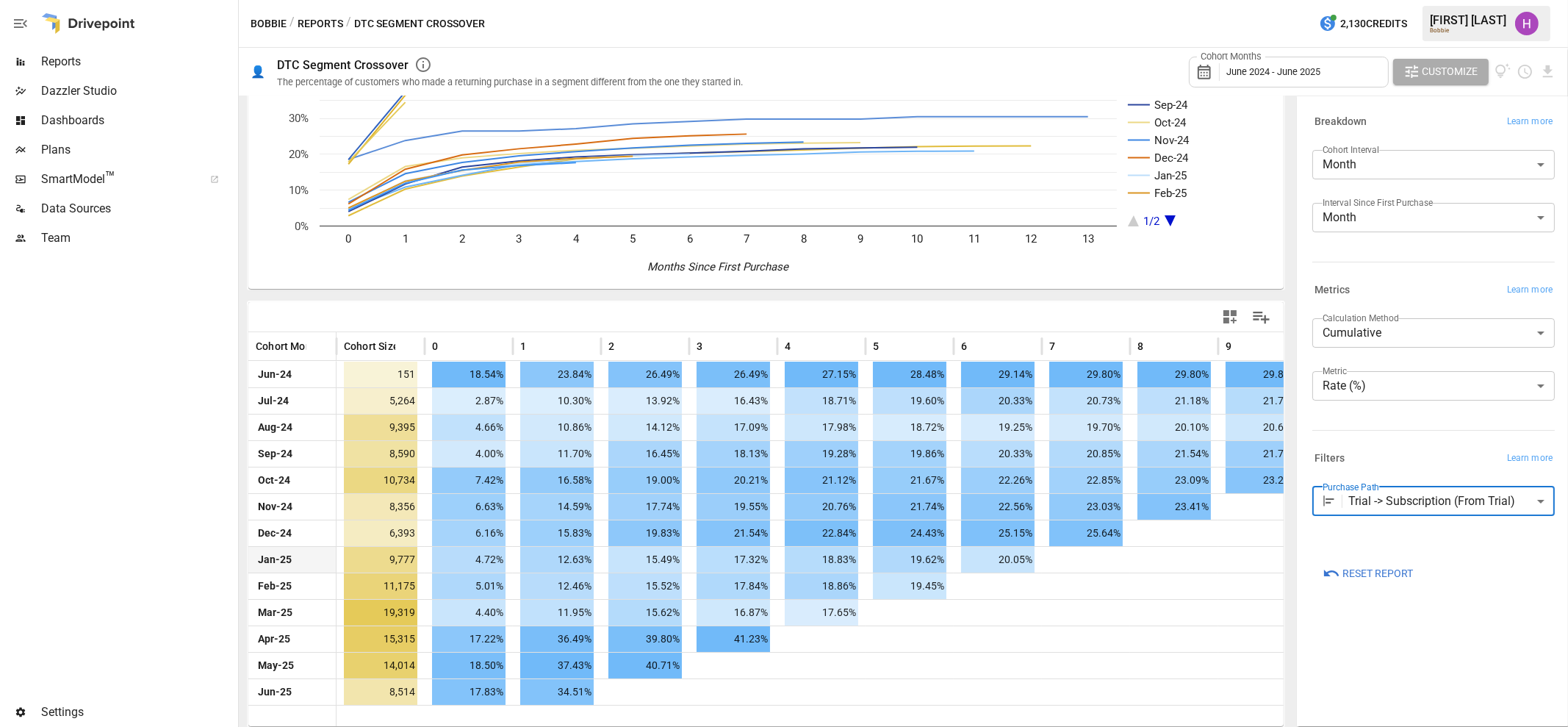 scroll, scrollTop: 0, scrollLeft: 0, axis: both 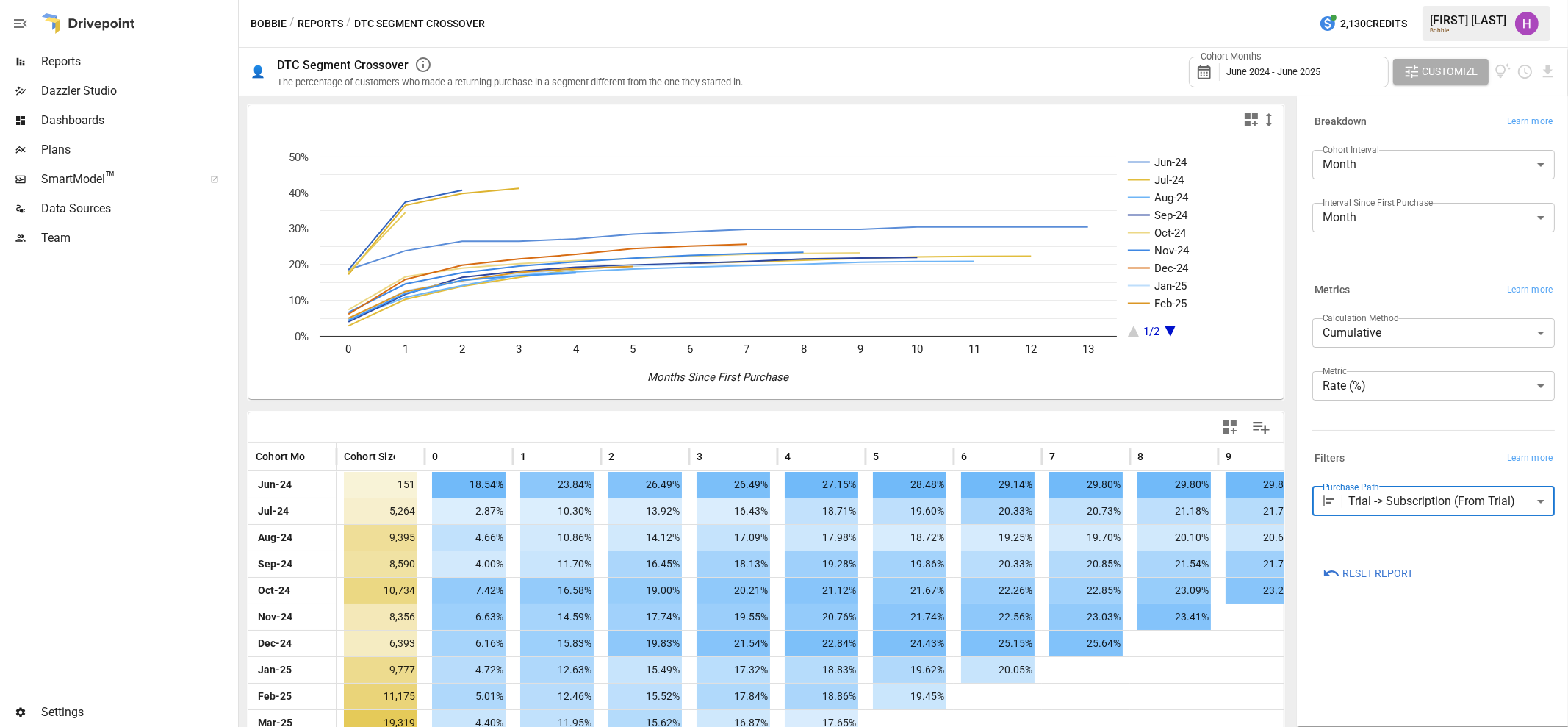 click at bounding box center (118, 475) 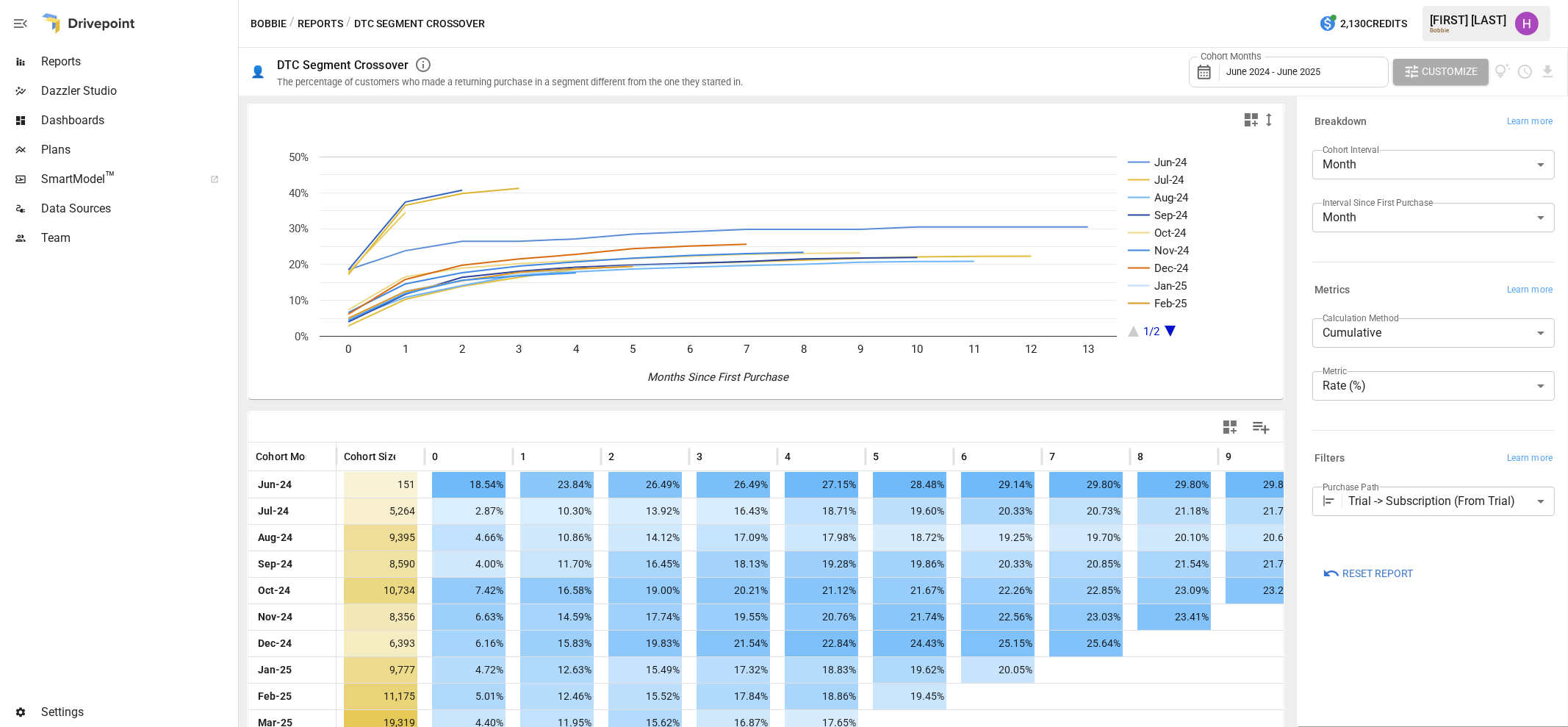 click on "Bobbie / Reports / DTC Segment Crossover 2,130  Credits Harry A. Bobbie" at bounding box center [903, 24] 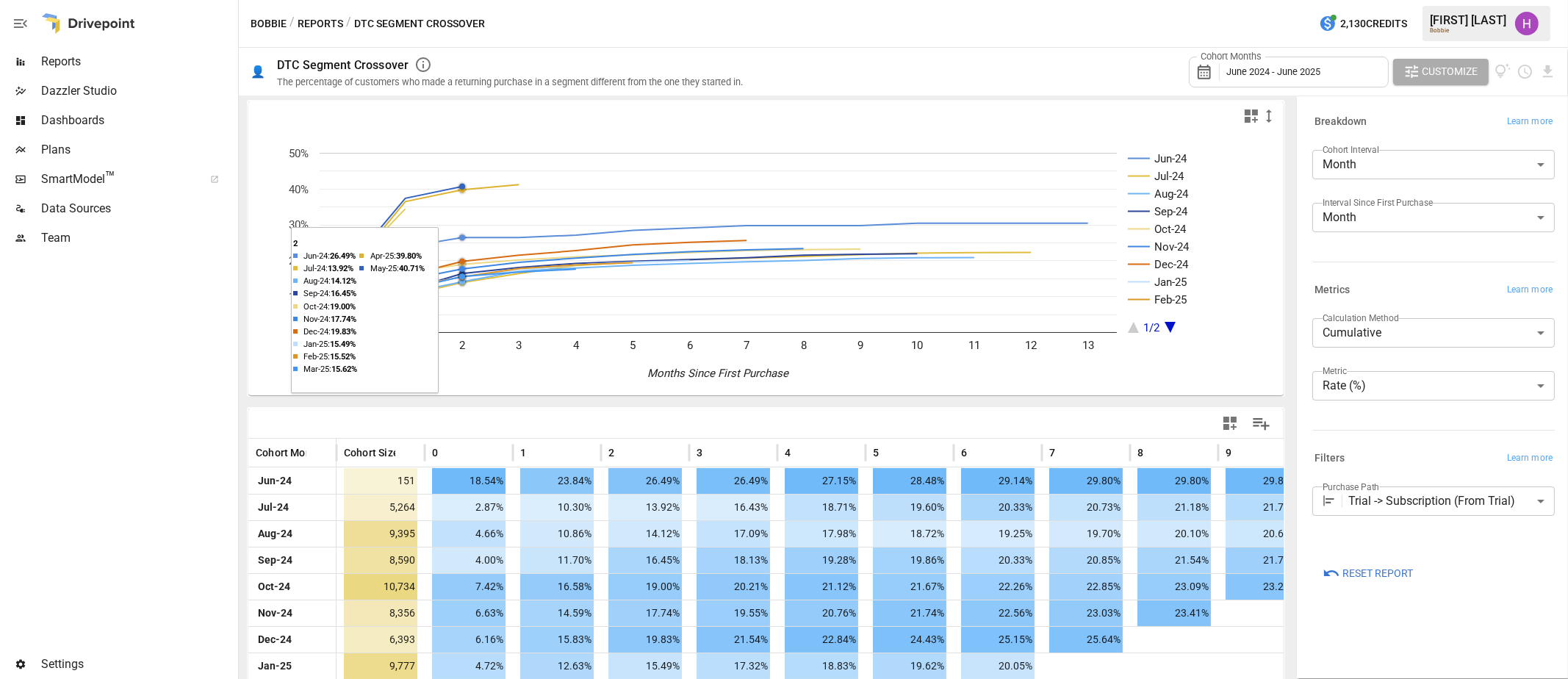 scroll, scrollTop: 0, scrollLeft: 0, axis: both 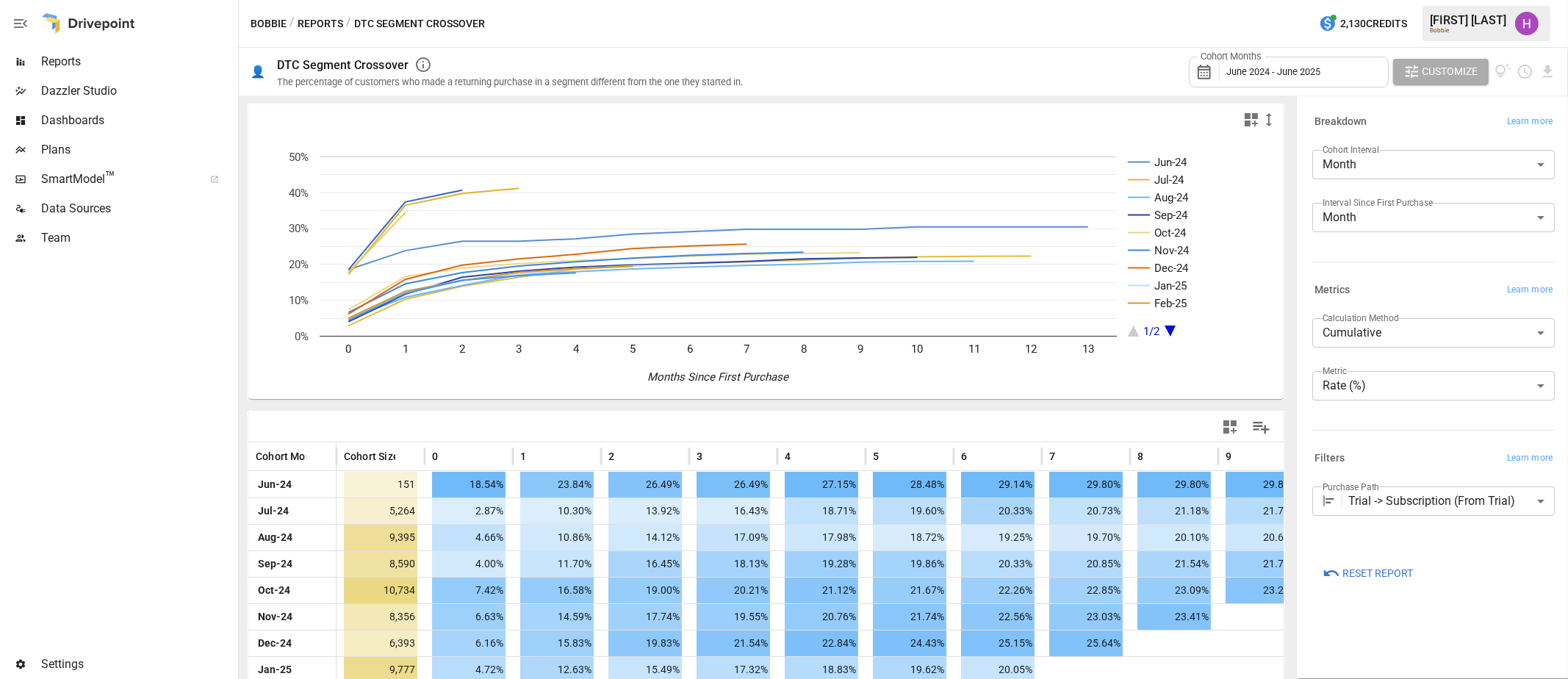 drag, startPoint x: 351, startPoint y: 21, endPoint x: 514, endPoint y: 16, distance: 163.07667 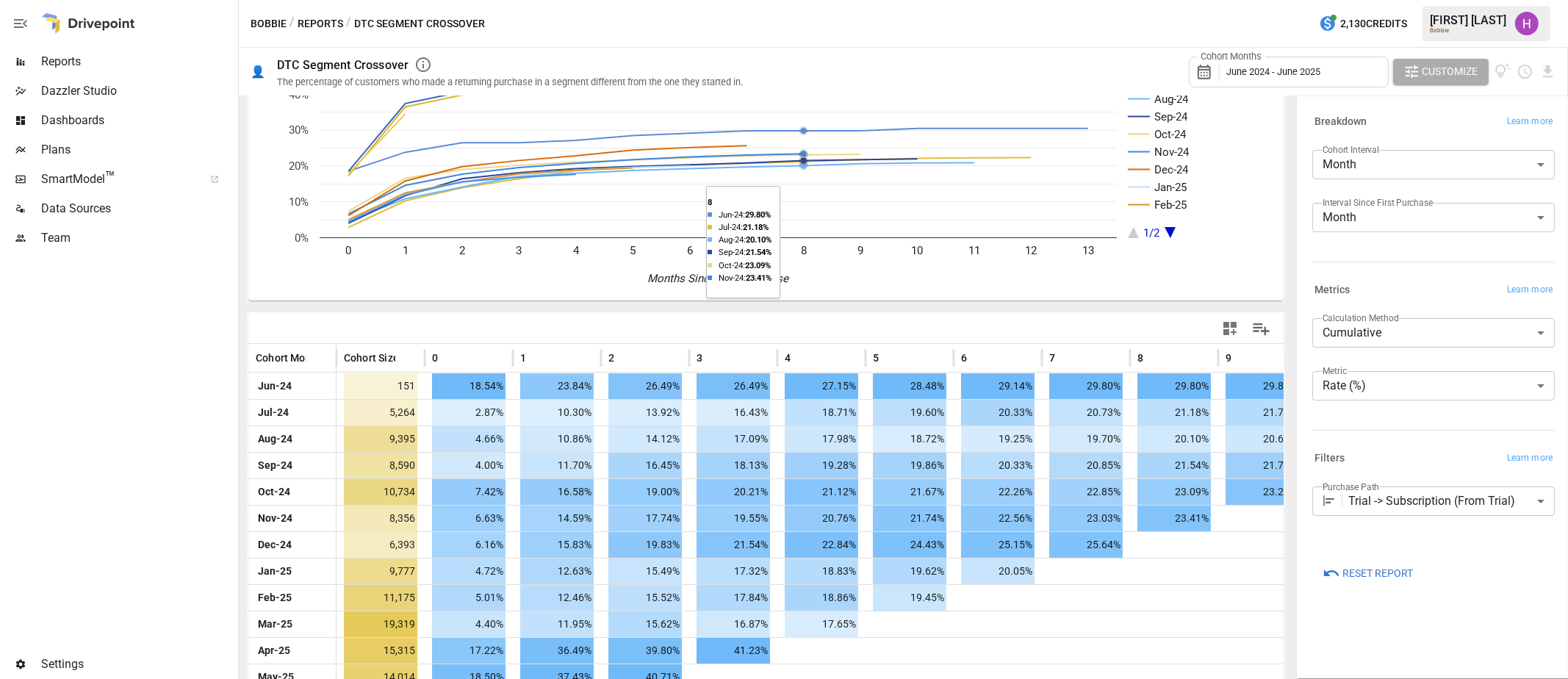 scroll, scrollTop: 157, scrollLeft: 0, axis: vertical 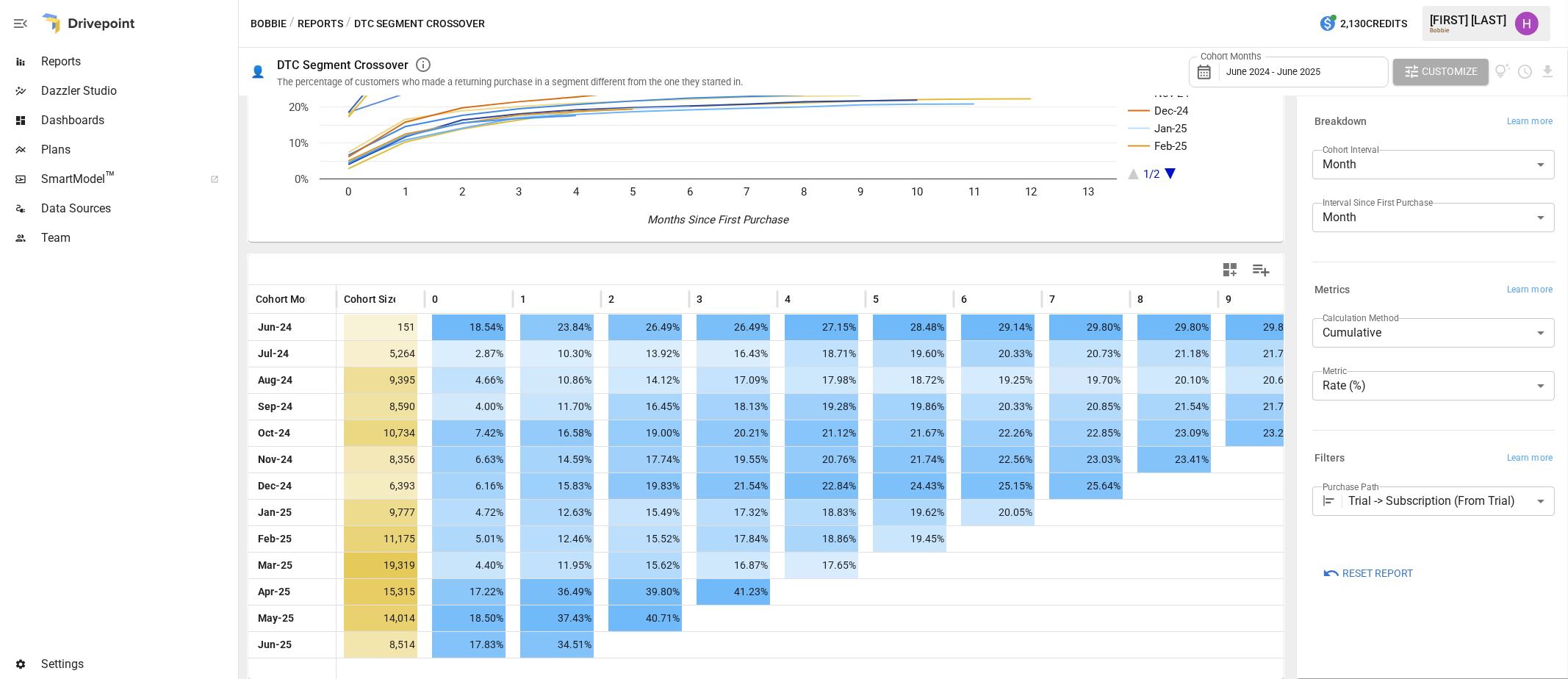click on "**********" at bounding box center [1434, 517] 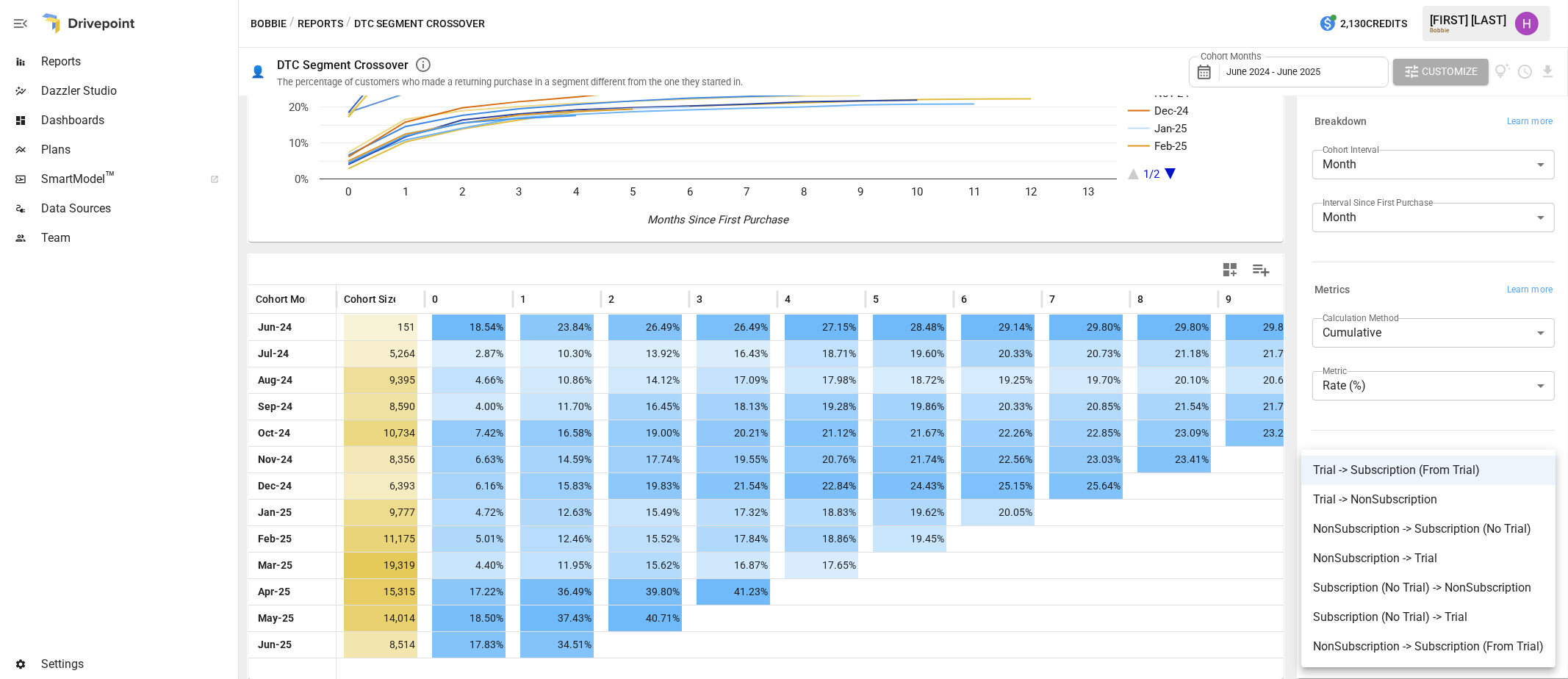 click at bounding box center (784, 340) 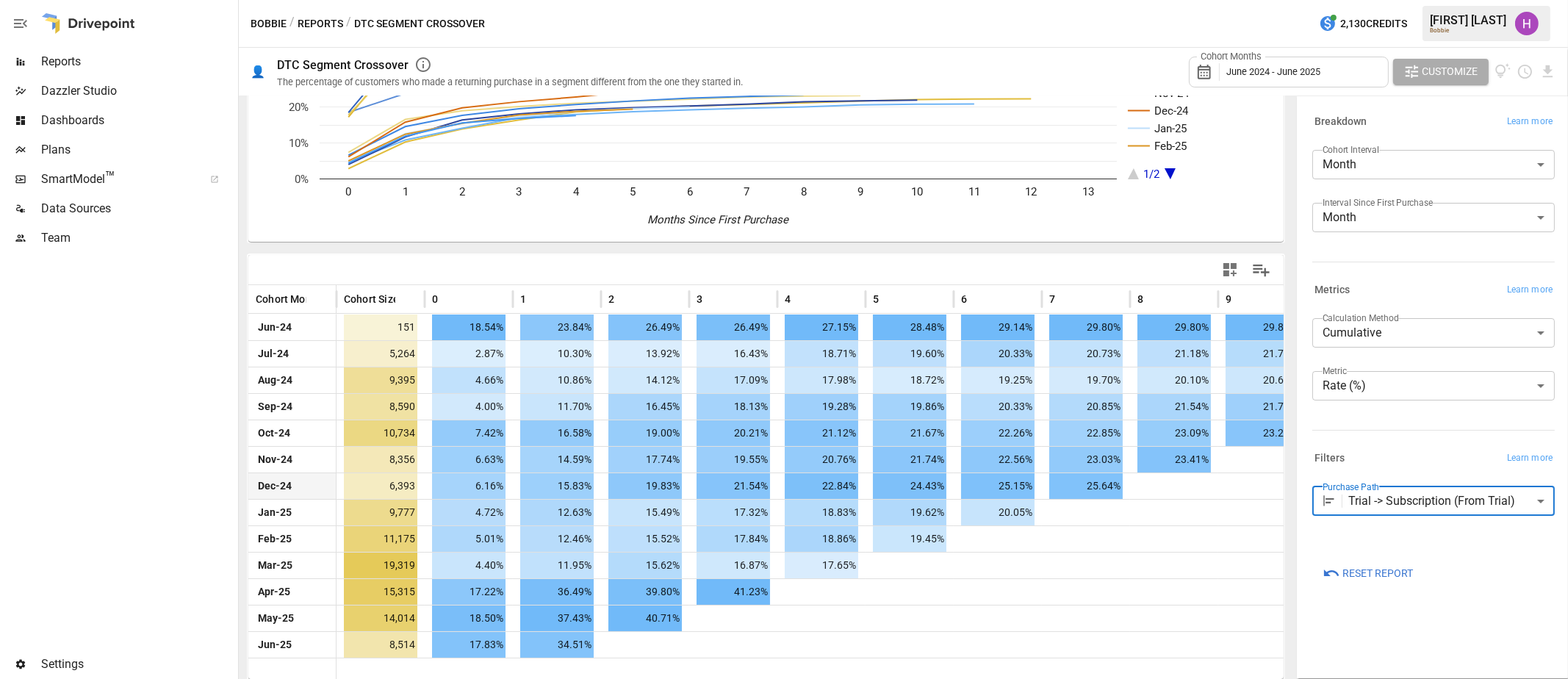 drag, startPoint x: 1198, startPoint y: 498, endPoint x: 1258, endPoint y: 479, distance: 62.936476 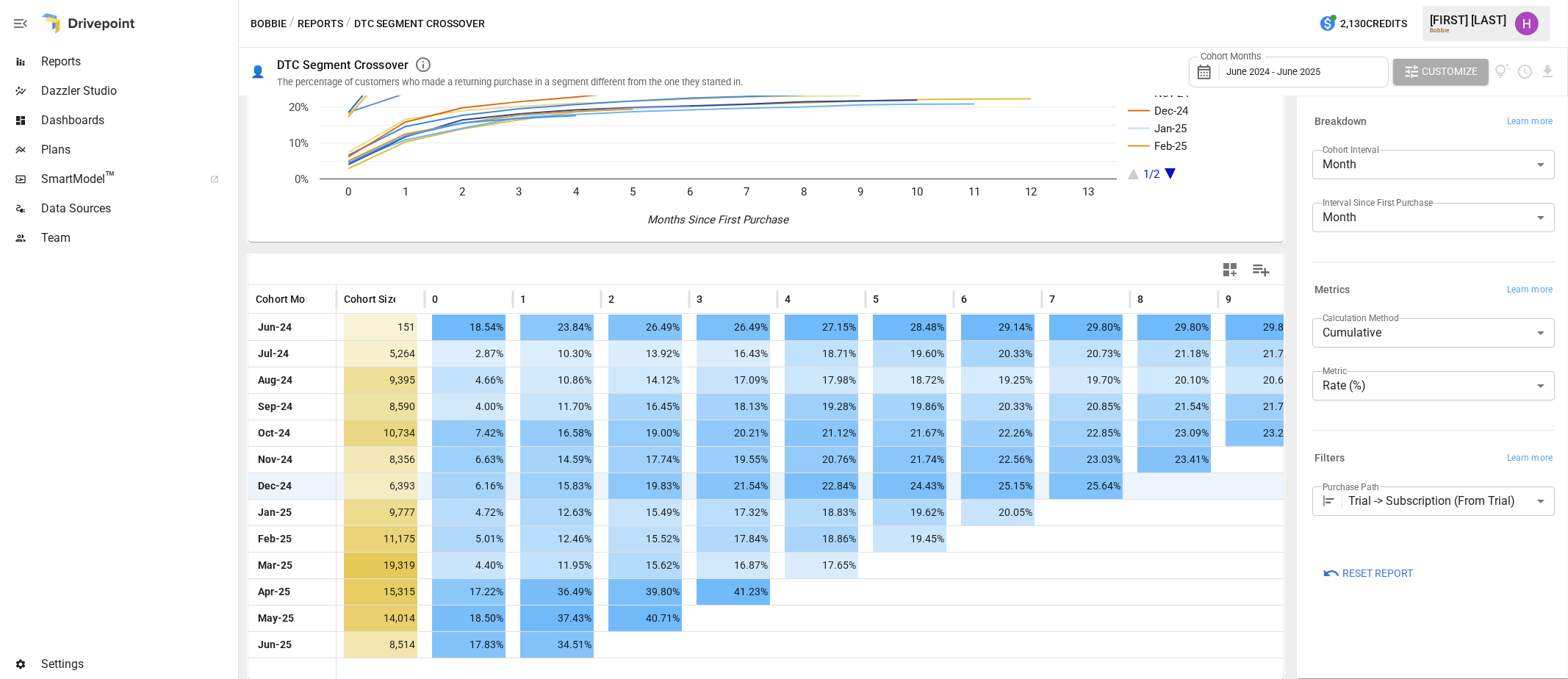 click on "**********" at bounding box center (1434, 517) 